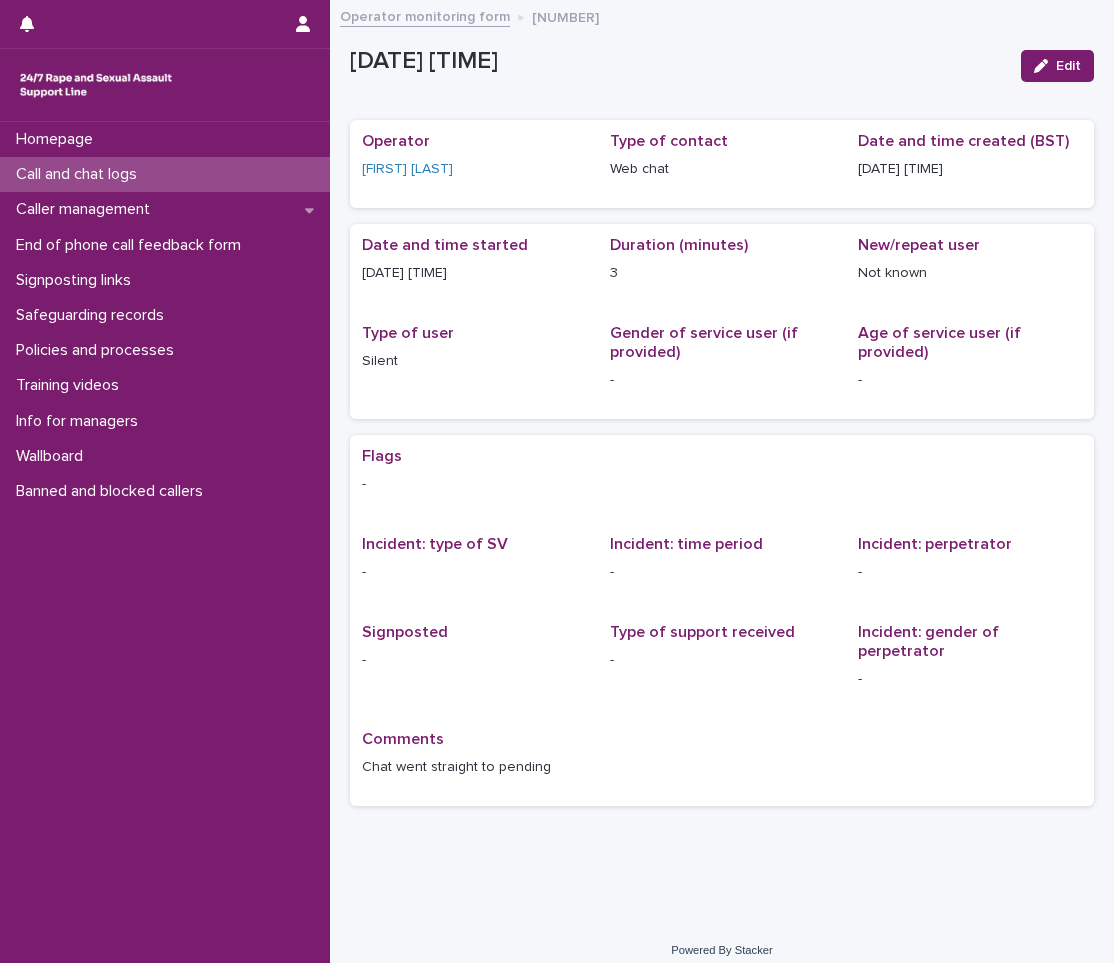 scroll, scrollTop: 0, scrollLeft: 0, axis: both 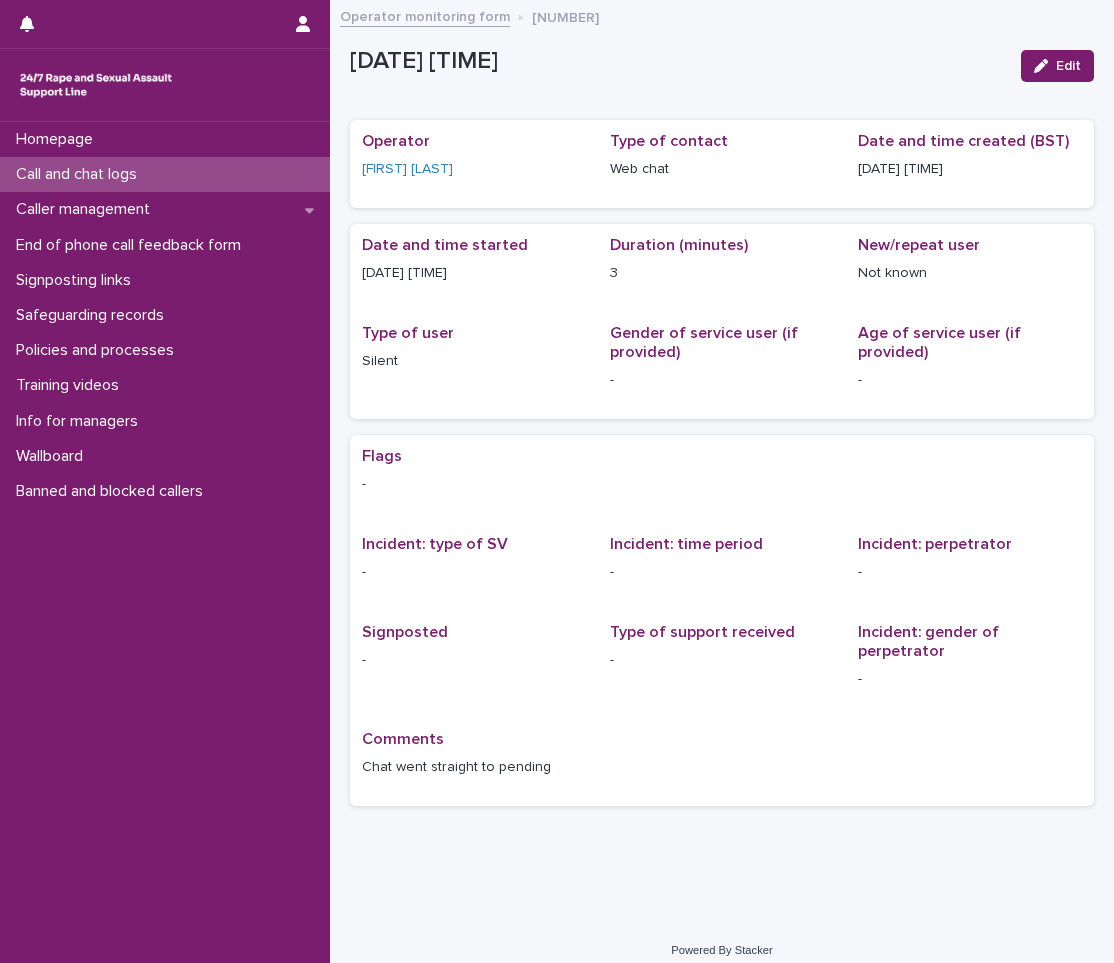 click on "Call and chat logs" at bounding box center (165, 174) 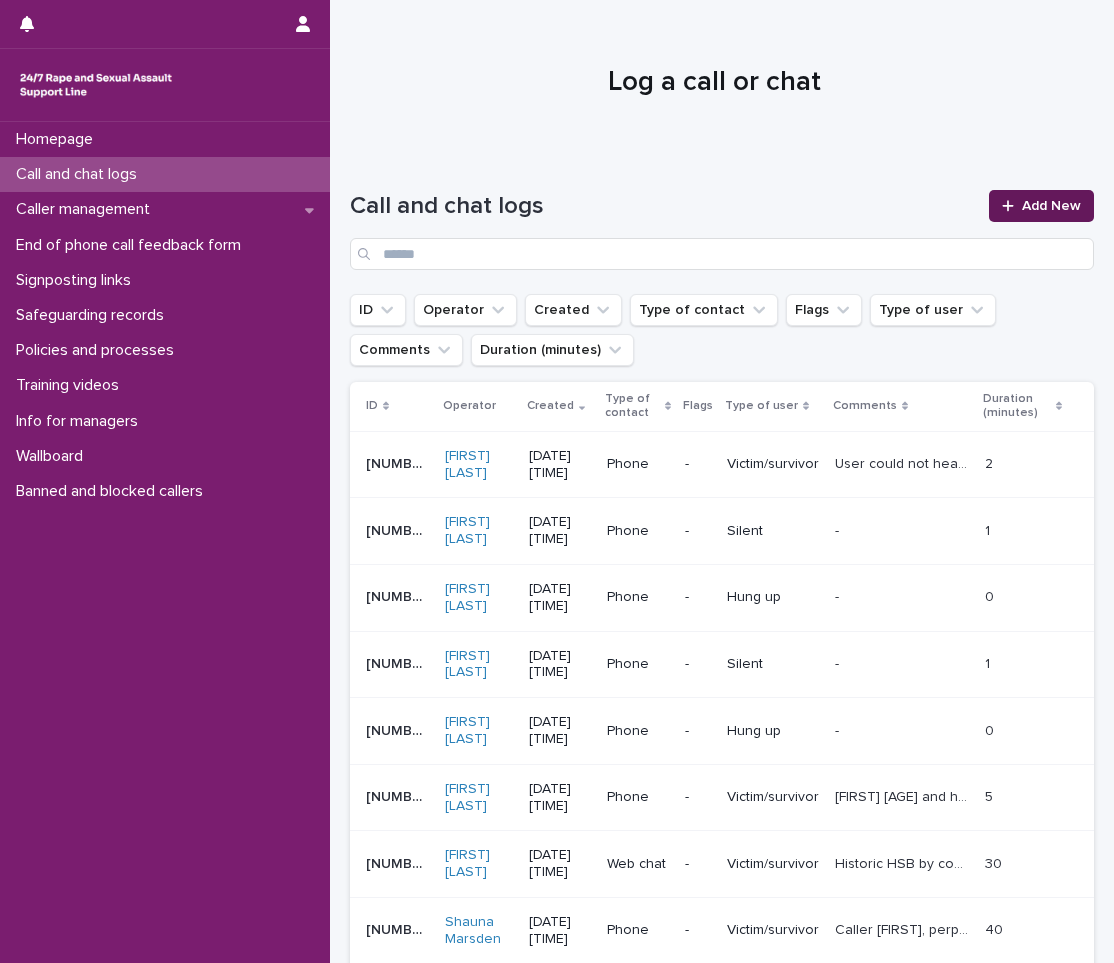 click on "Add New" at bounding box center (1041, 206) 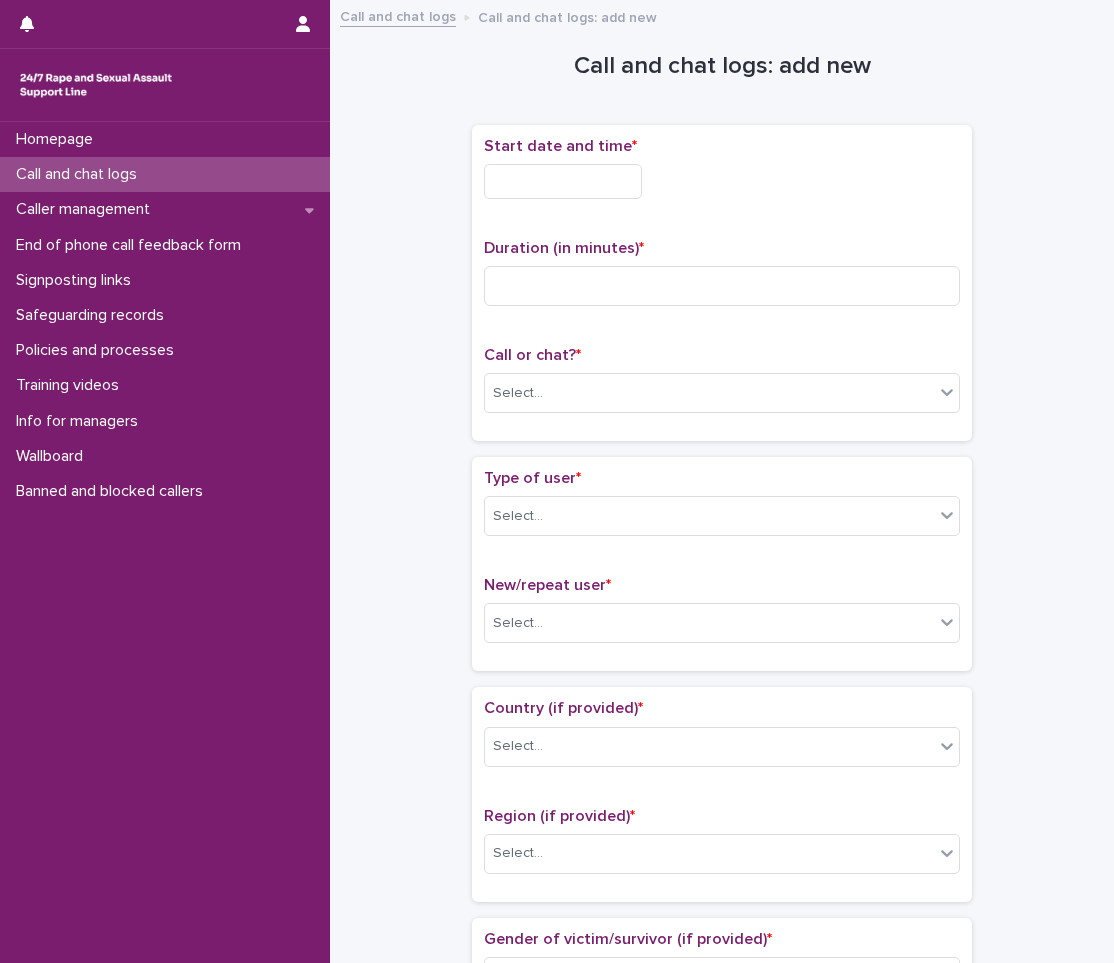 click at bounding box center [563, 181] 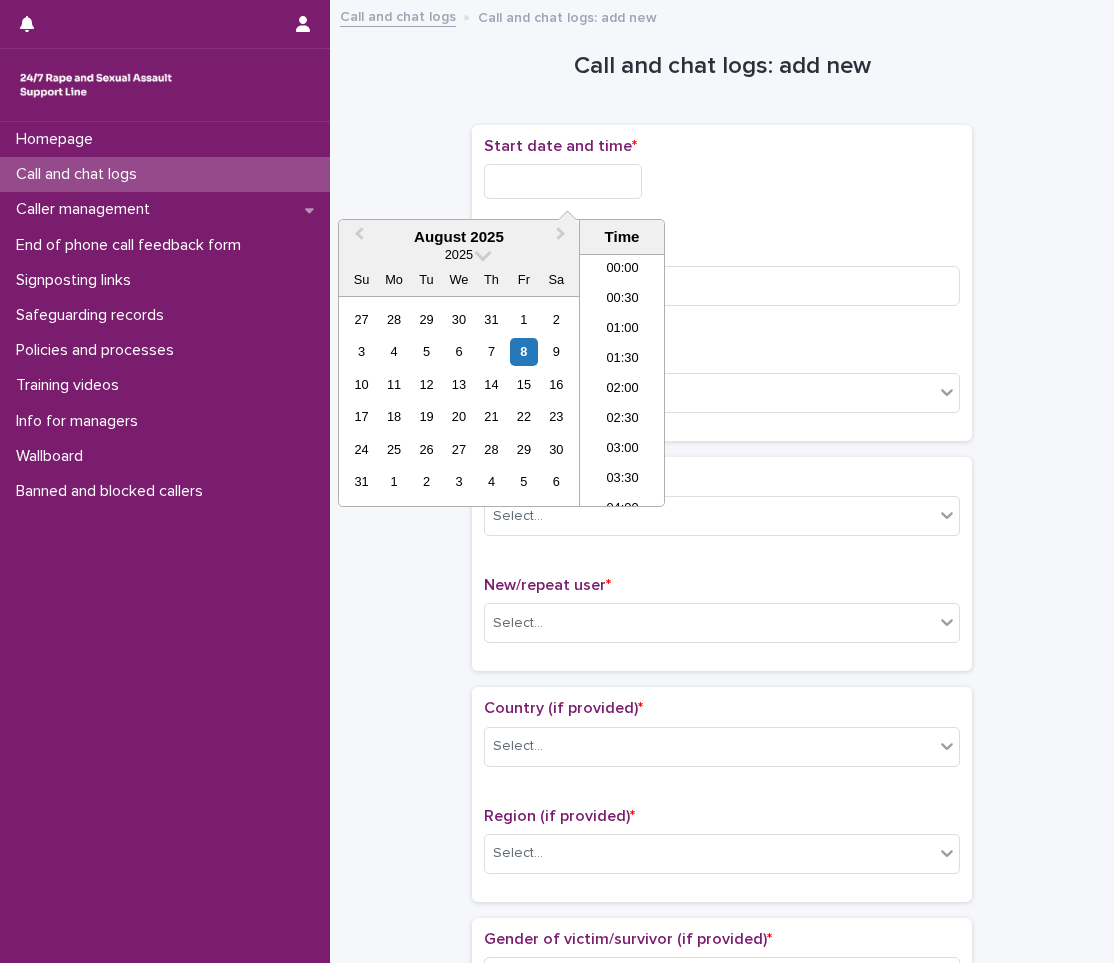 scroll, scrollTop: 1189, scrollLeft: 0, axis: vertical 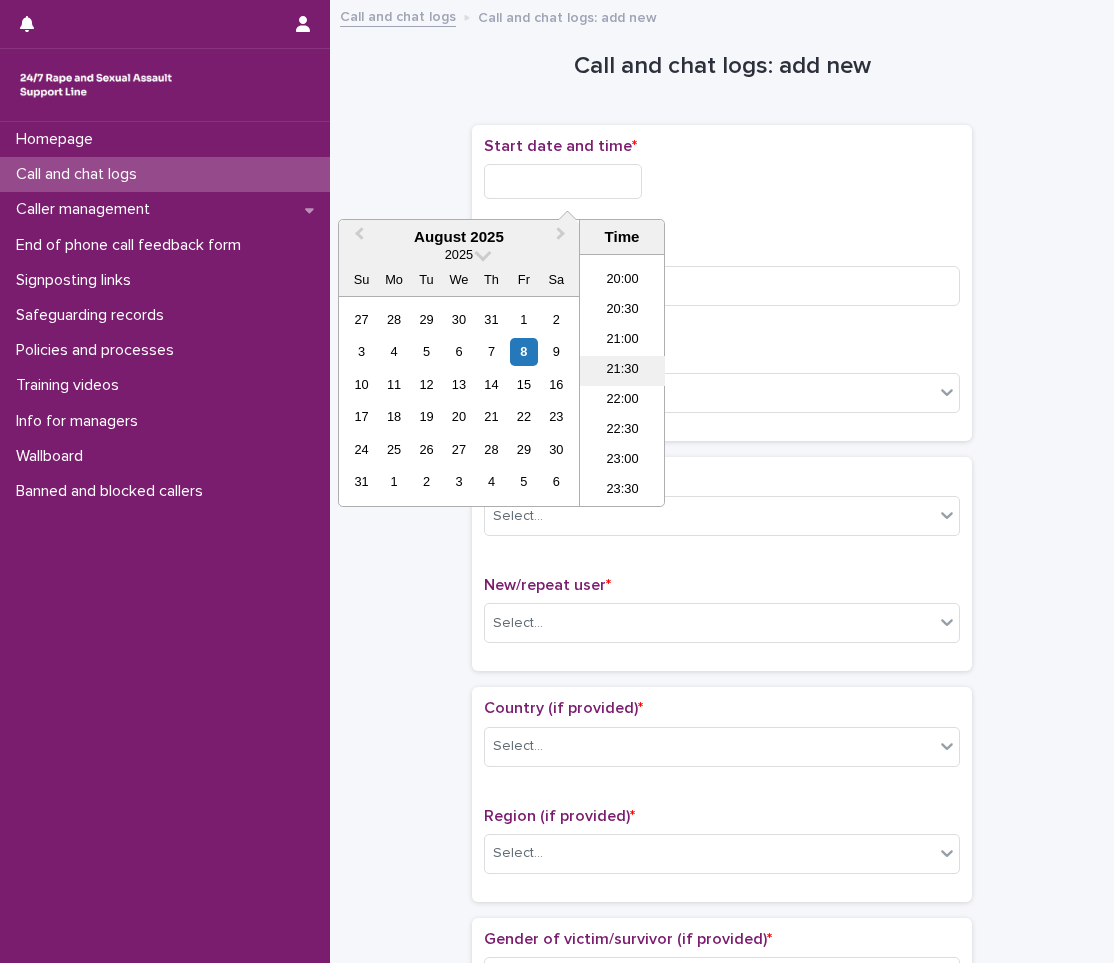click on "21:30" at bounding box center (622, 371) 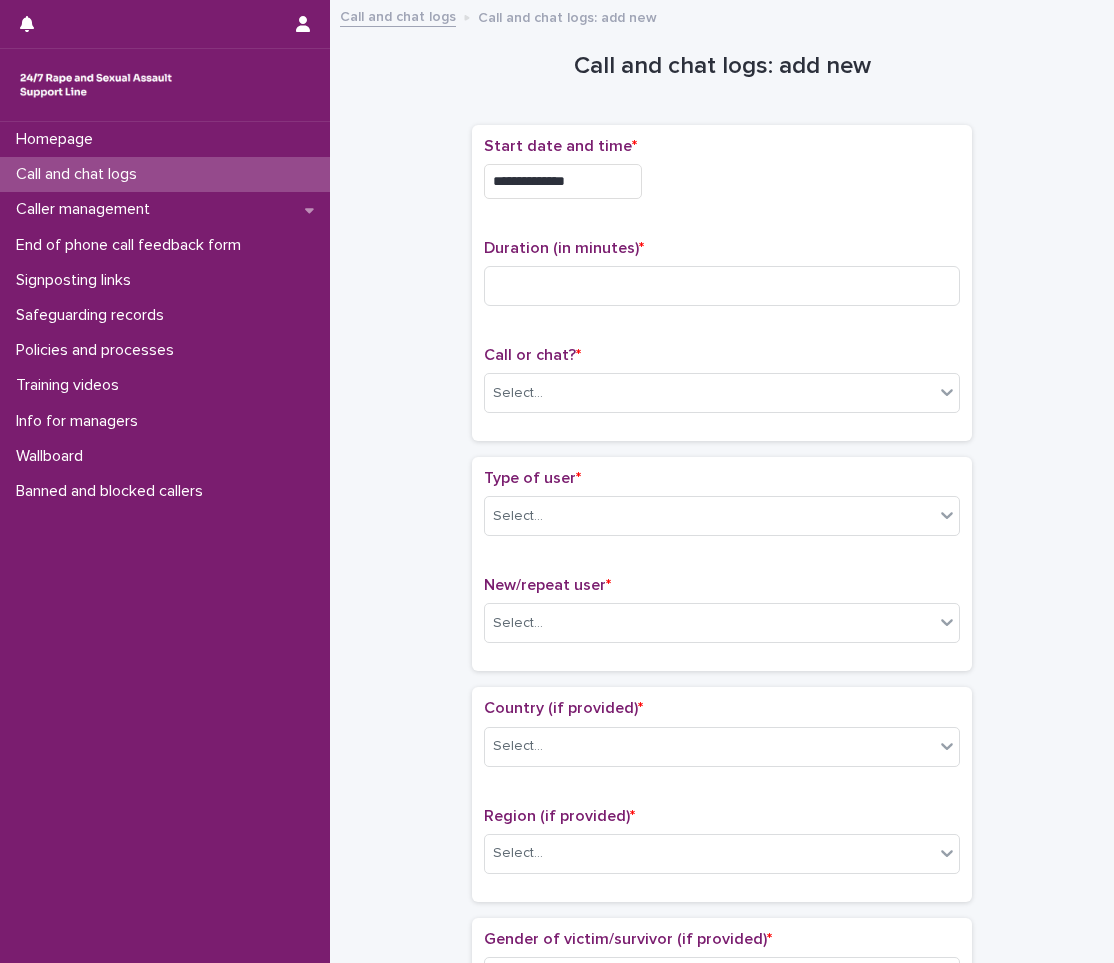 click on "**********" at bounding box center (563, 181) 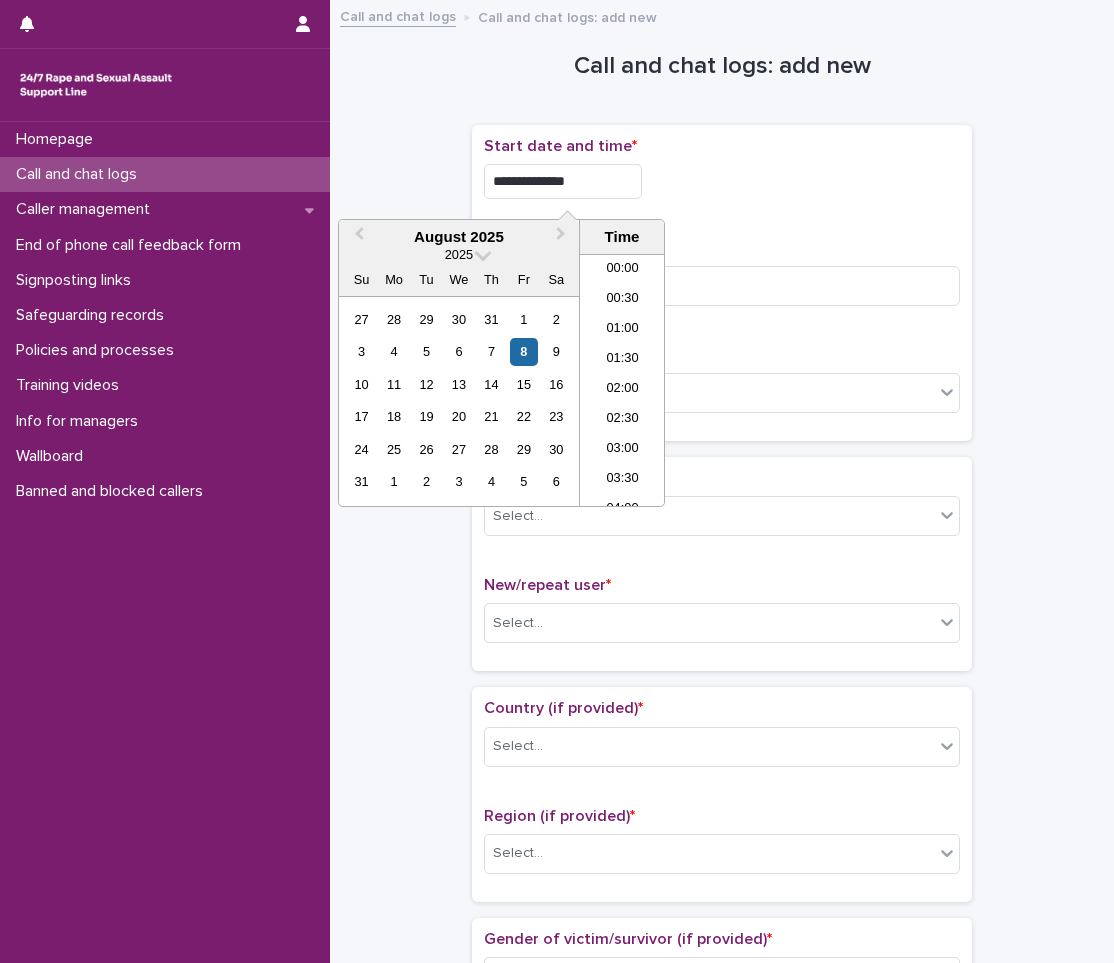 scroll, scrollTop: 1180, scrollLeft: 0, axis: vertical 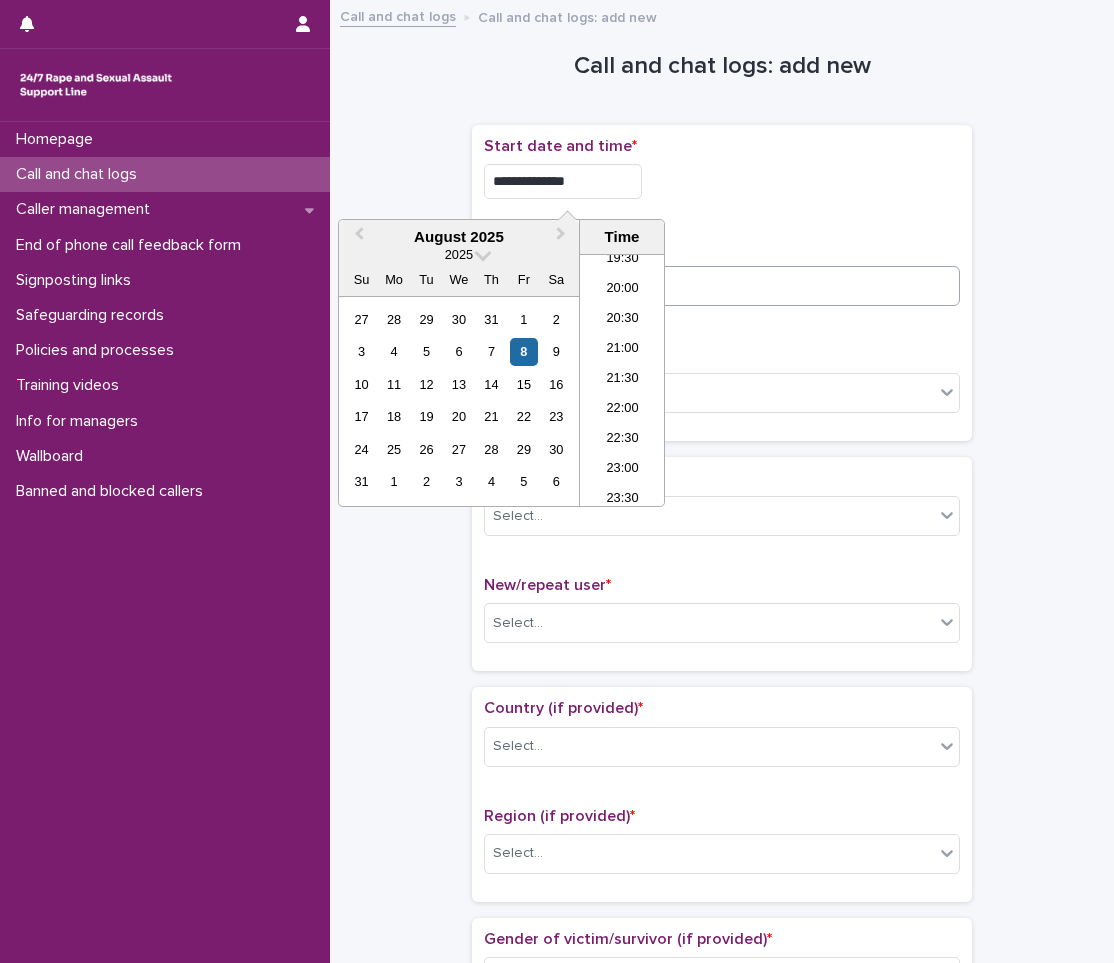 type on "**********" 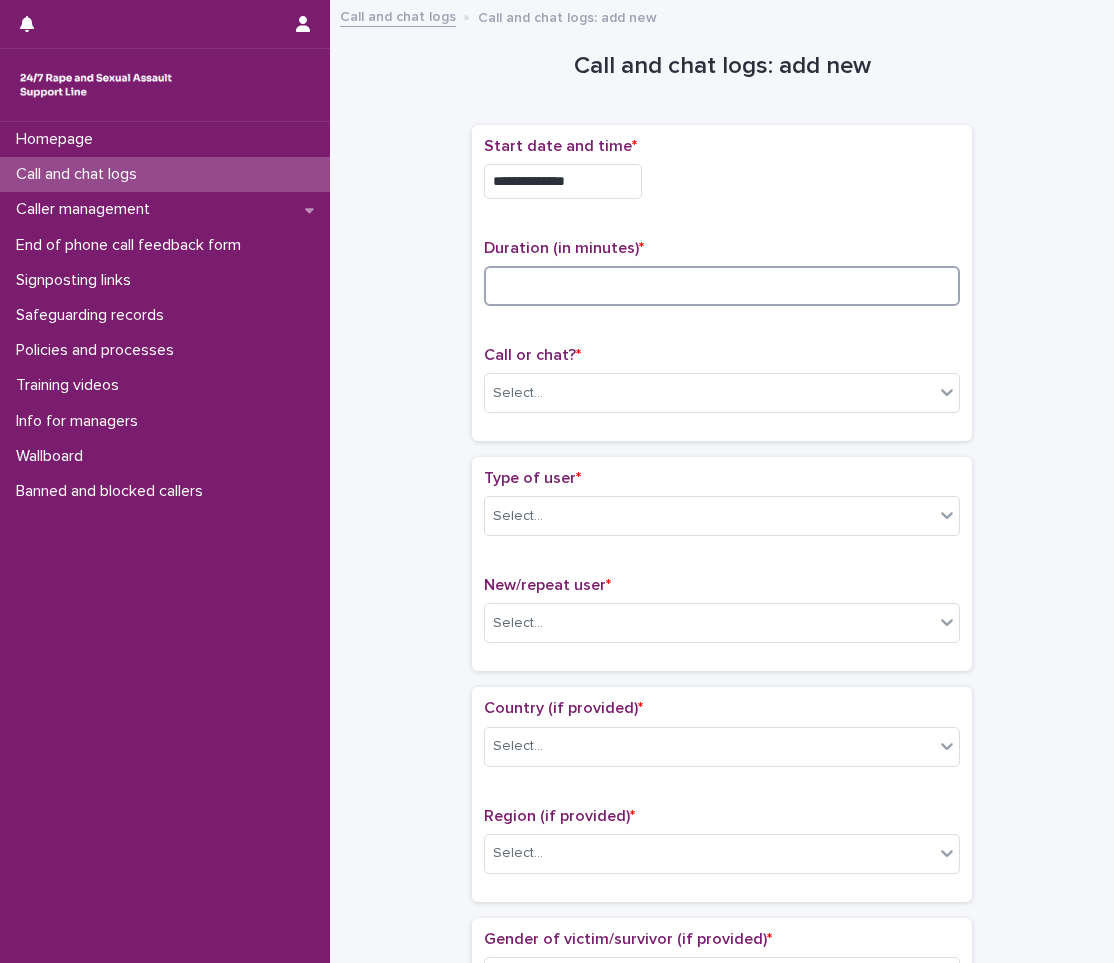 click at bounding box center [722, 286] 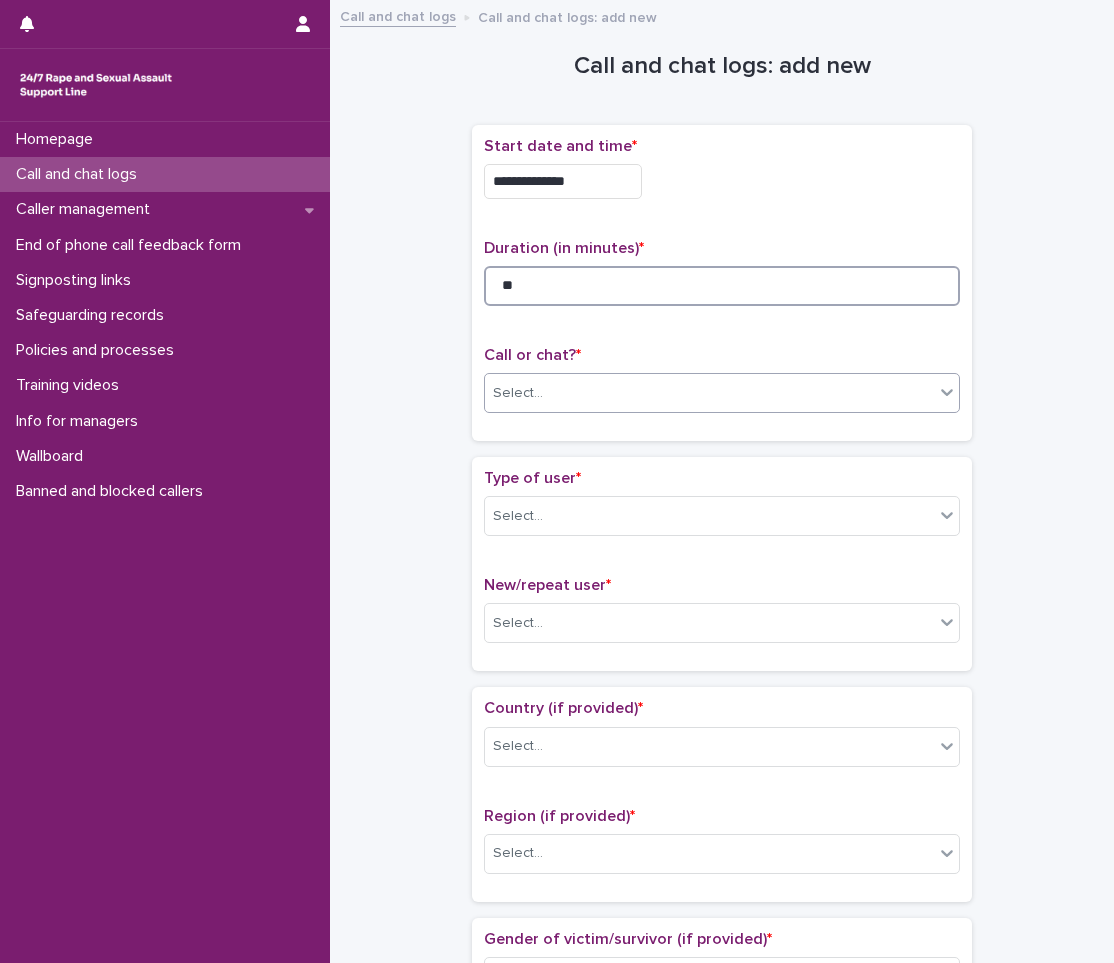 type on "**" 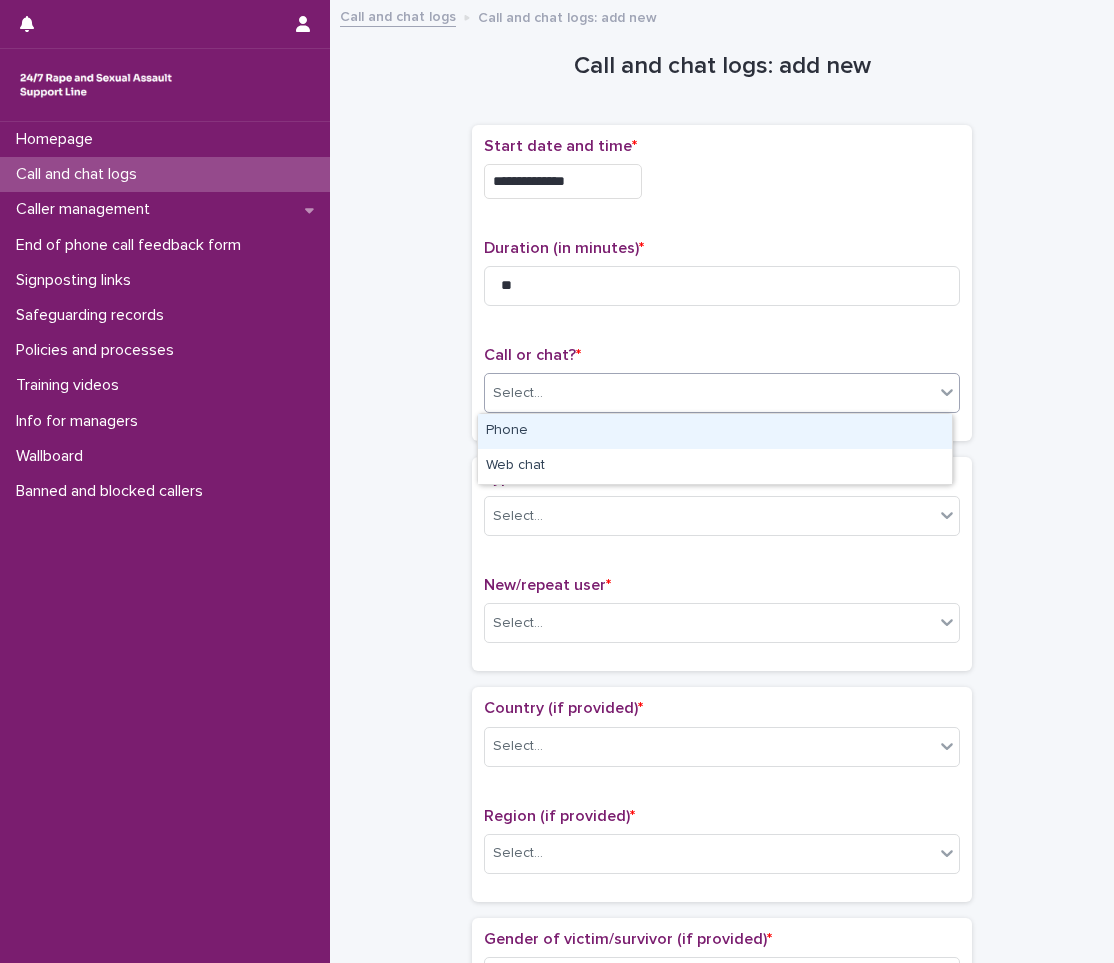 click on "Select..." at bounding box center [518, 393] 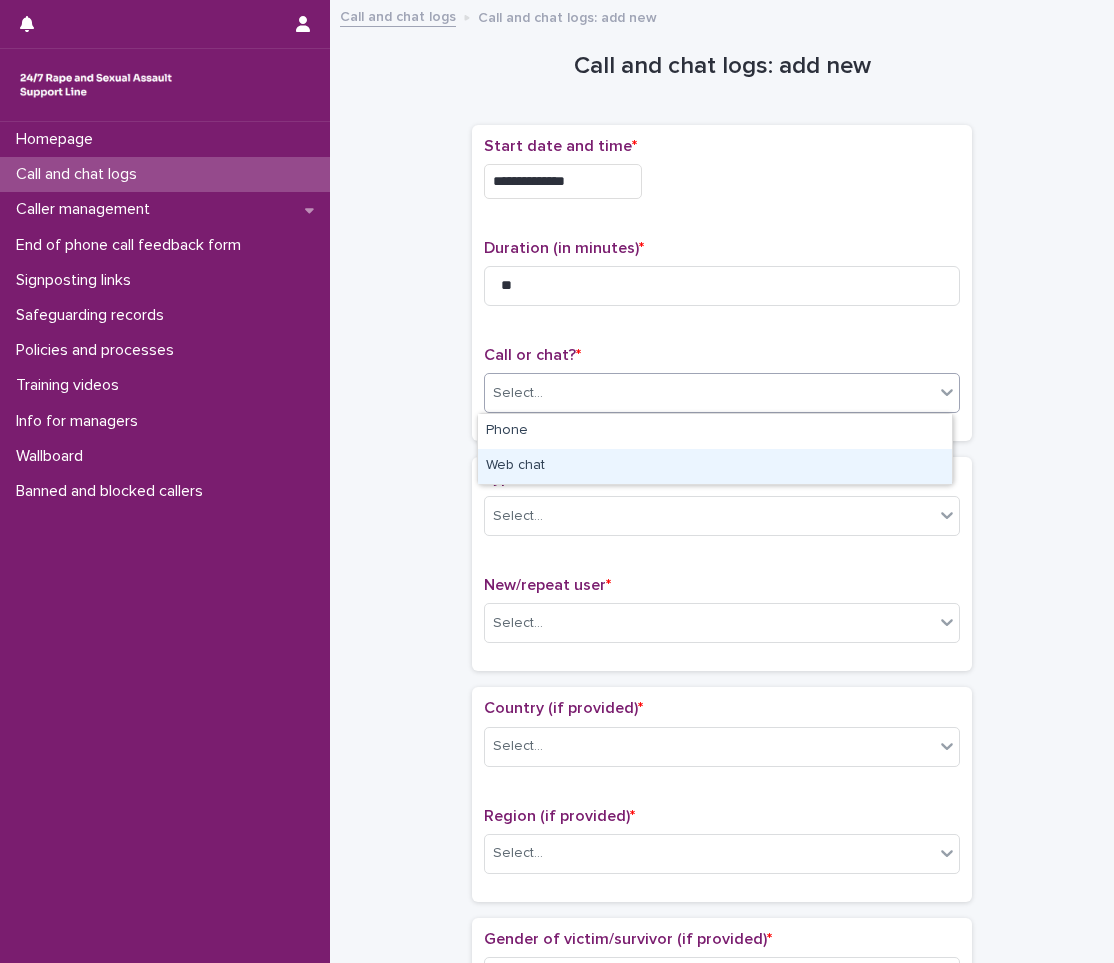click on "Web chat" at bounding box center [715, 466] 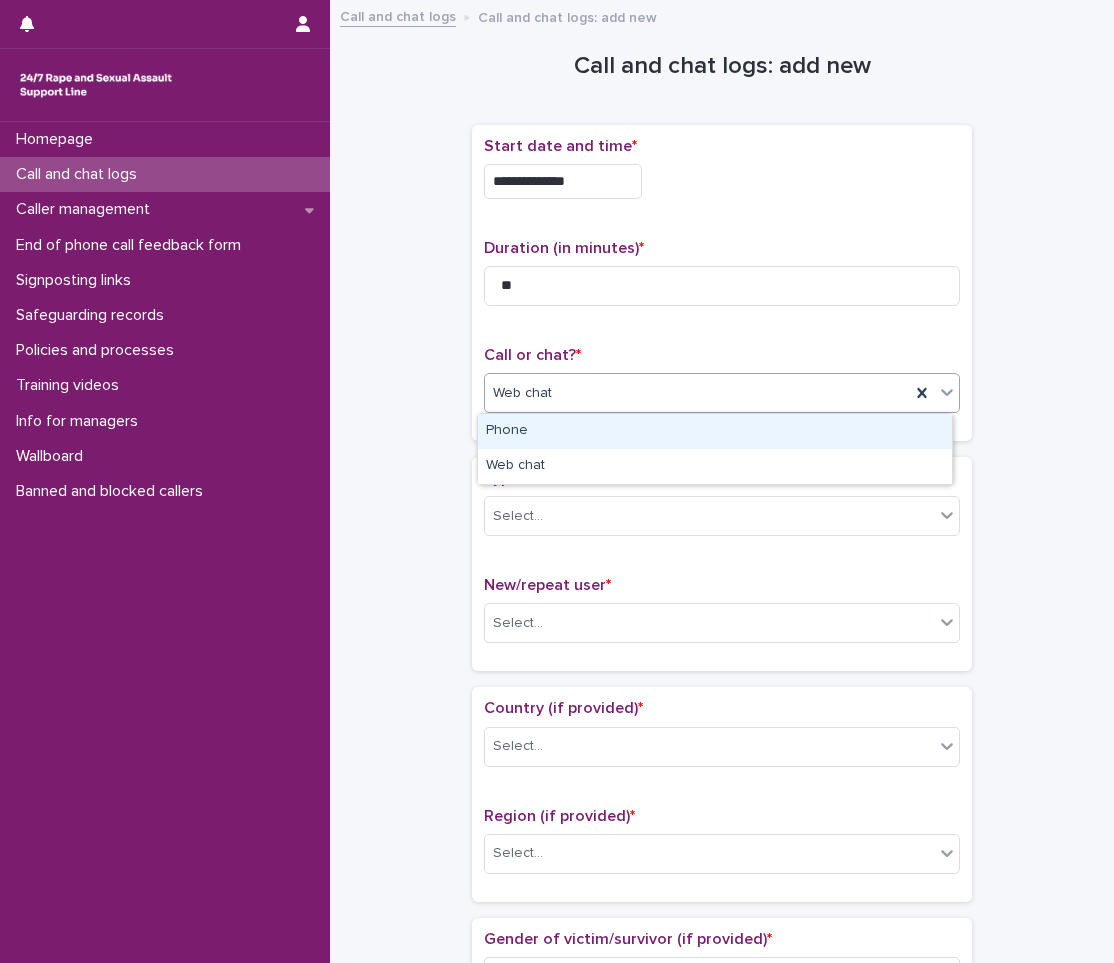 click on "Web chat" at bounding box center [697, 393] 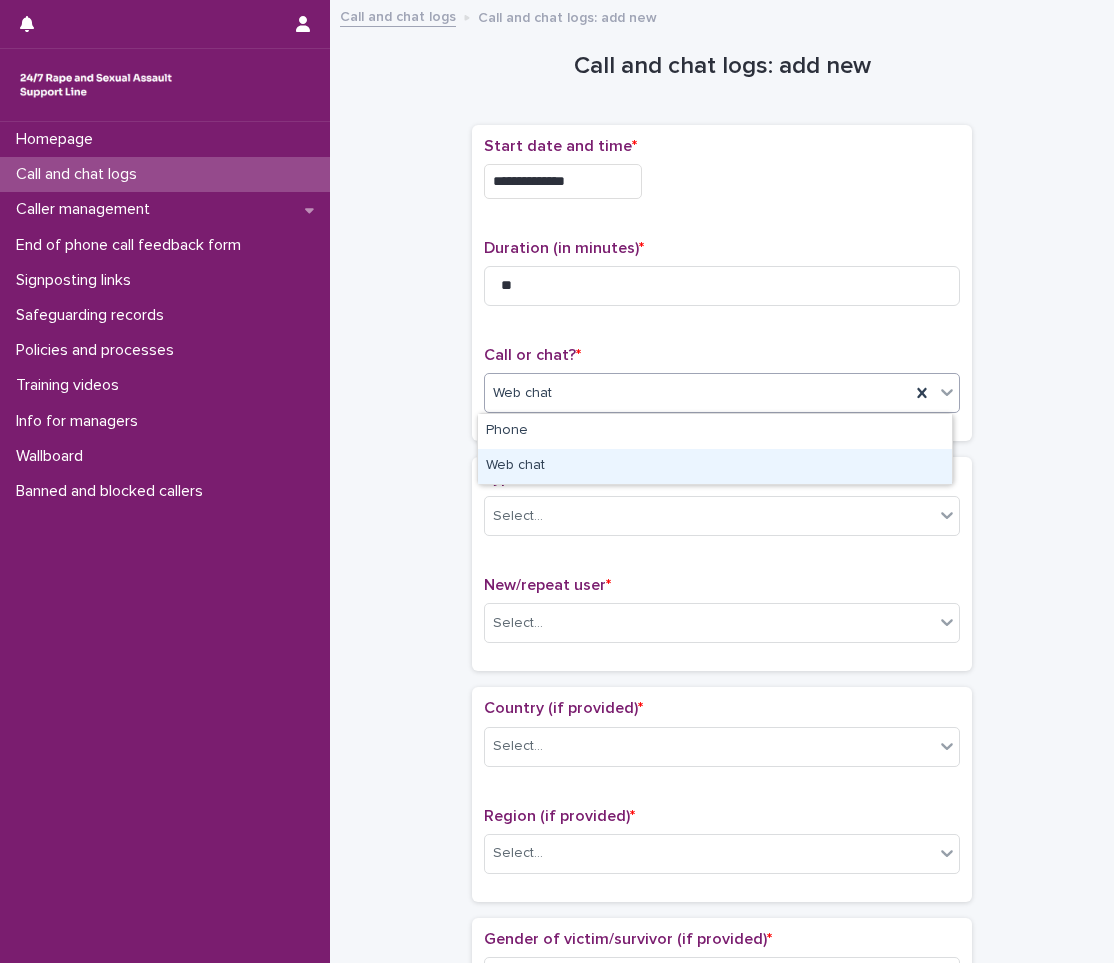 click on "Web chat" at bounding box center [715, 466] 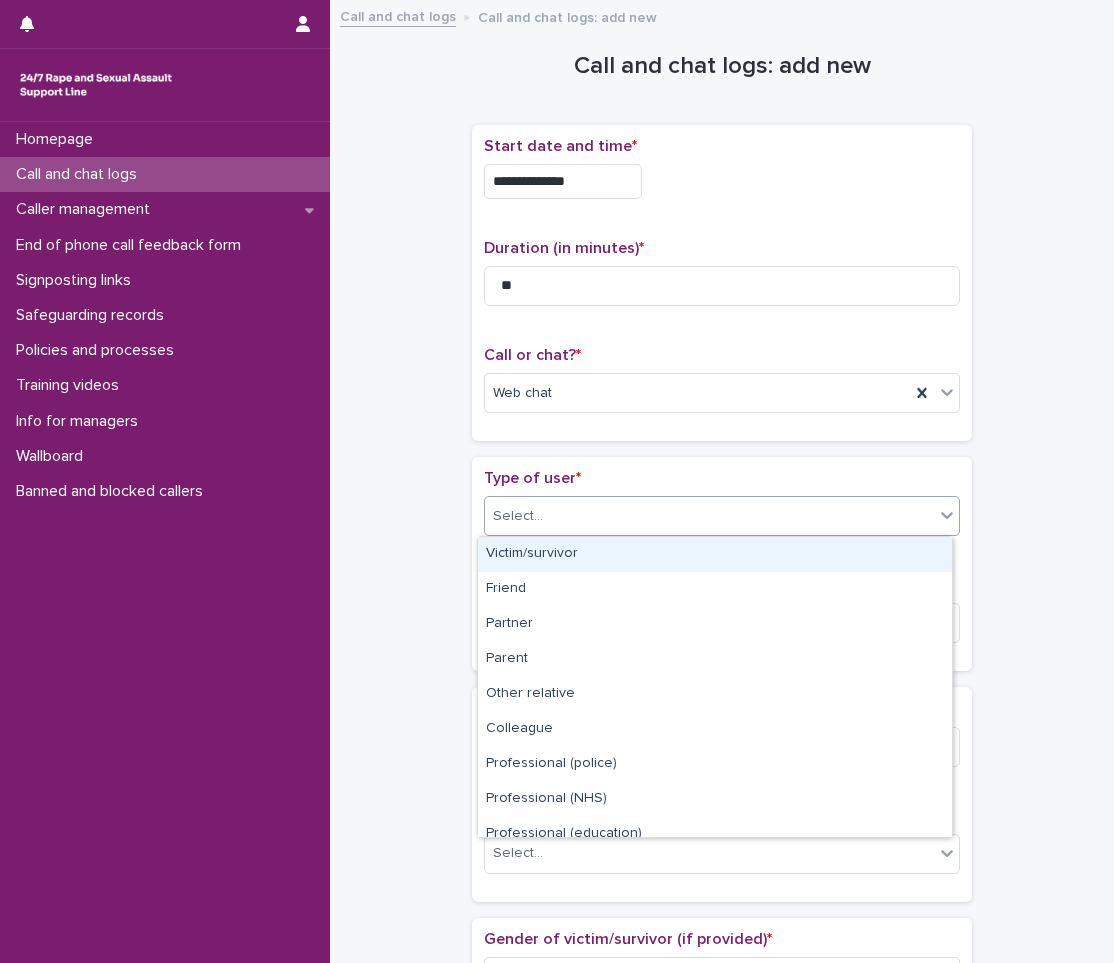 click on "Select..." at bounding box center [709, 516] 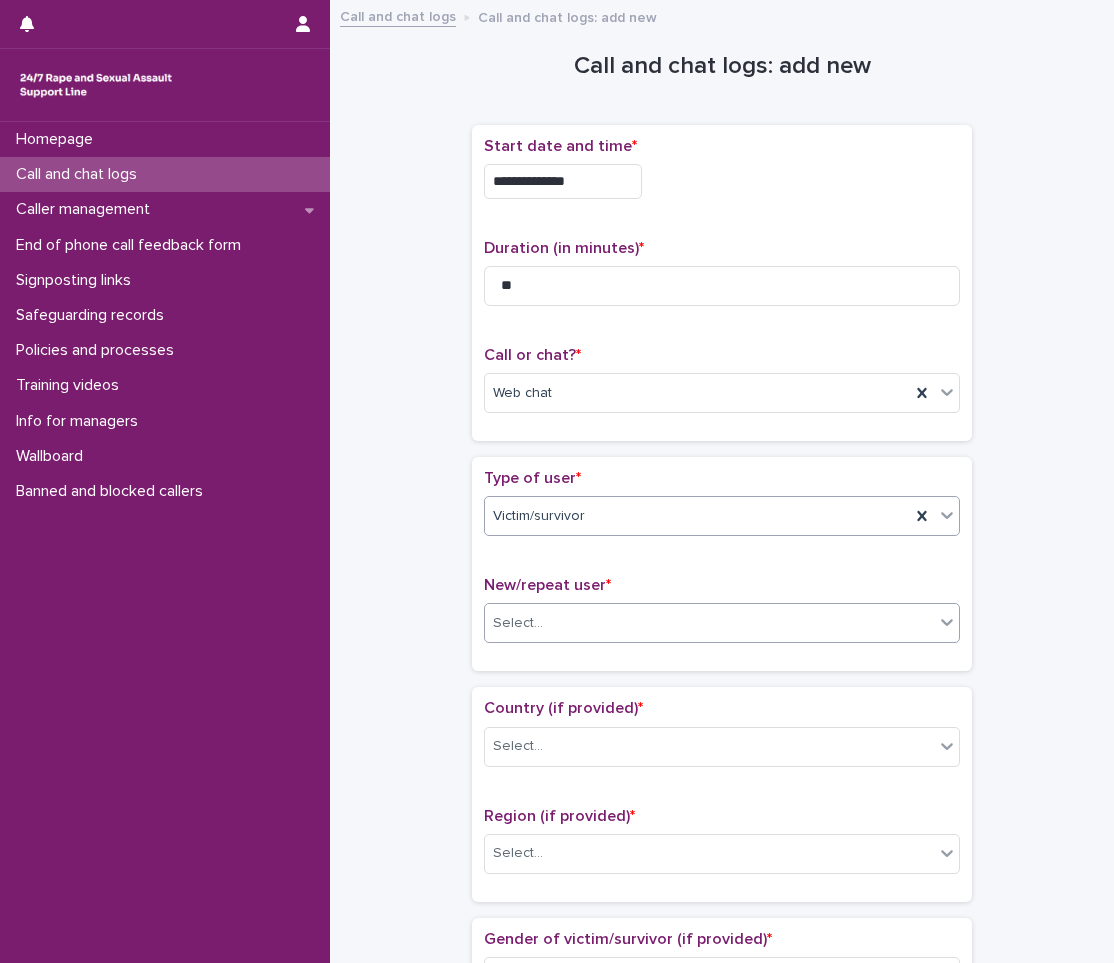 click on "Select..." at bounding box center [709, 623] 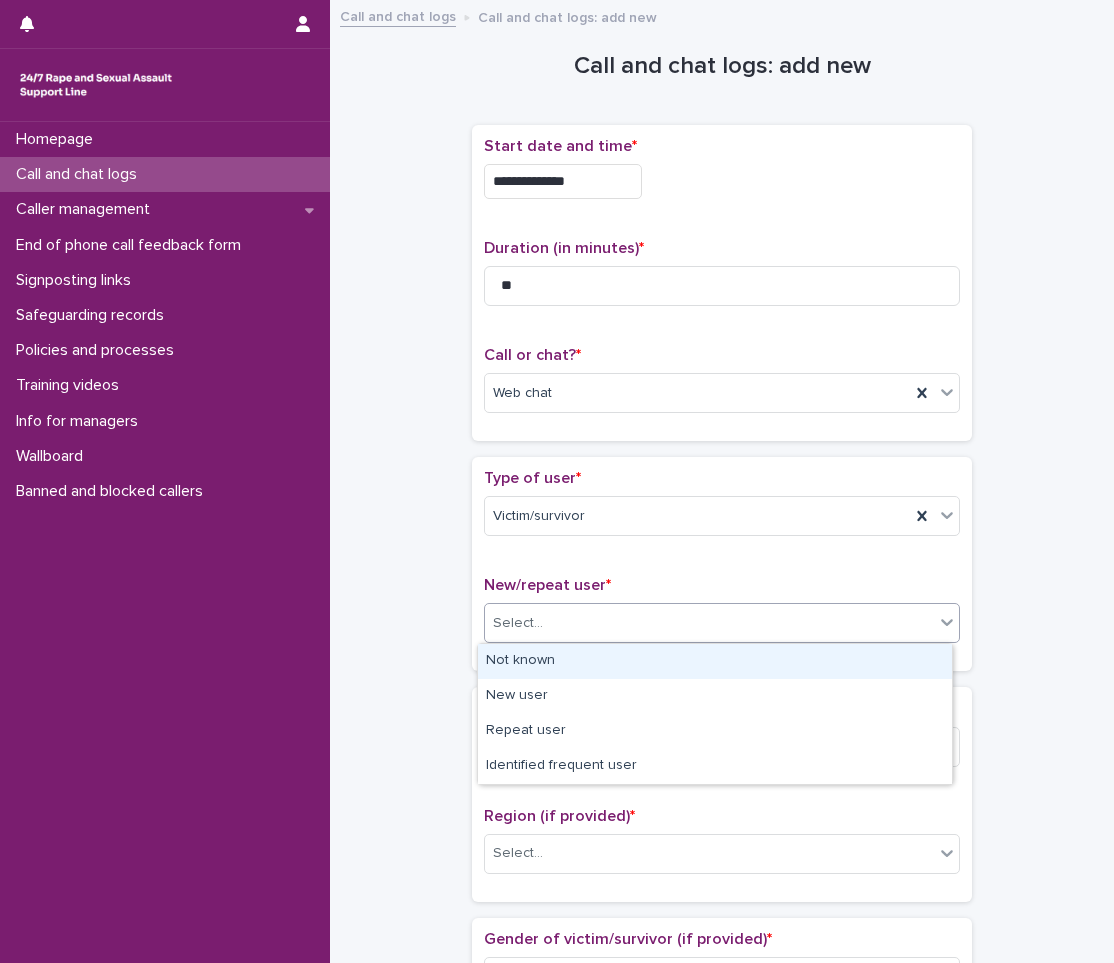 click on "Not known" at bounding box center (715, 661) 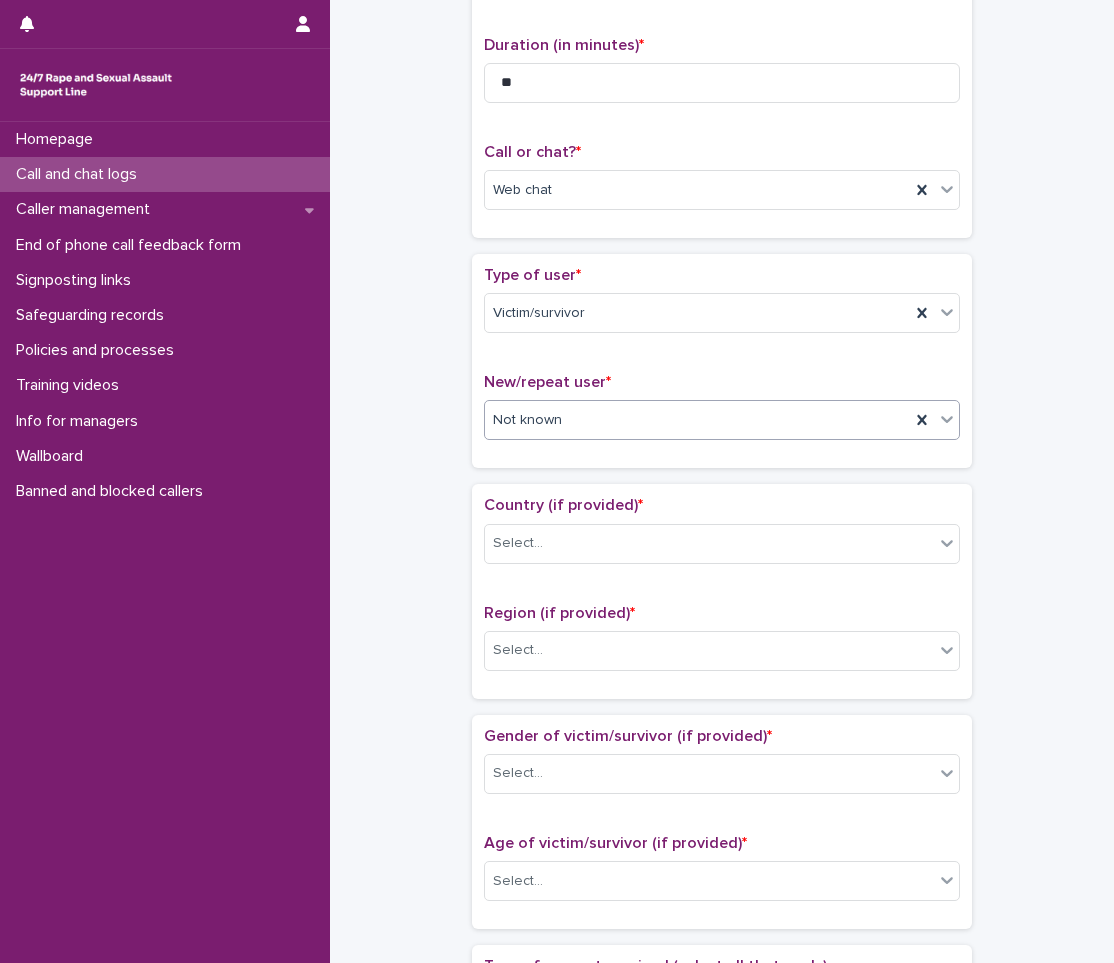 scroll, scrollTop: 300, scrollLeft: 0, axis: vertical 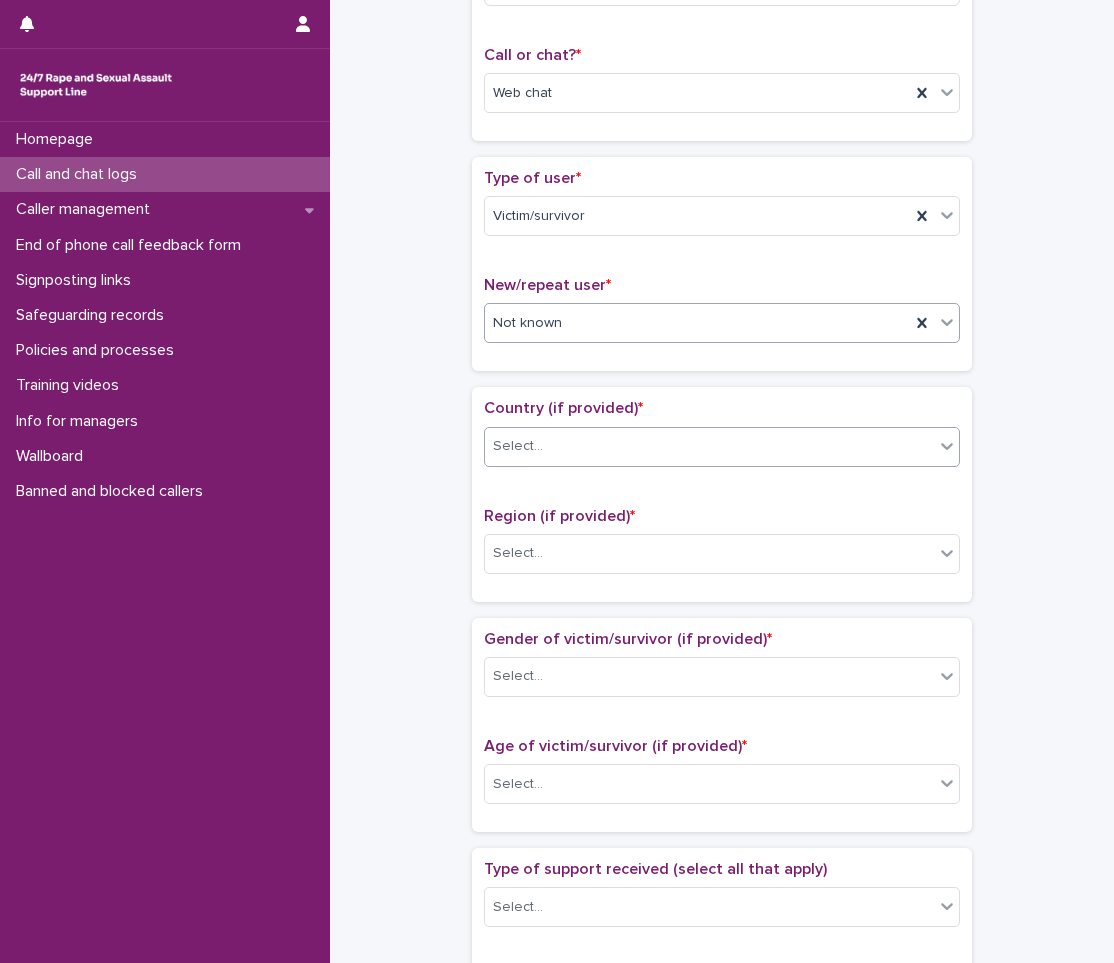 click on "Select..." at bounding box center (722, 447) 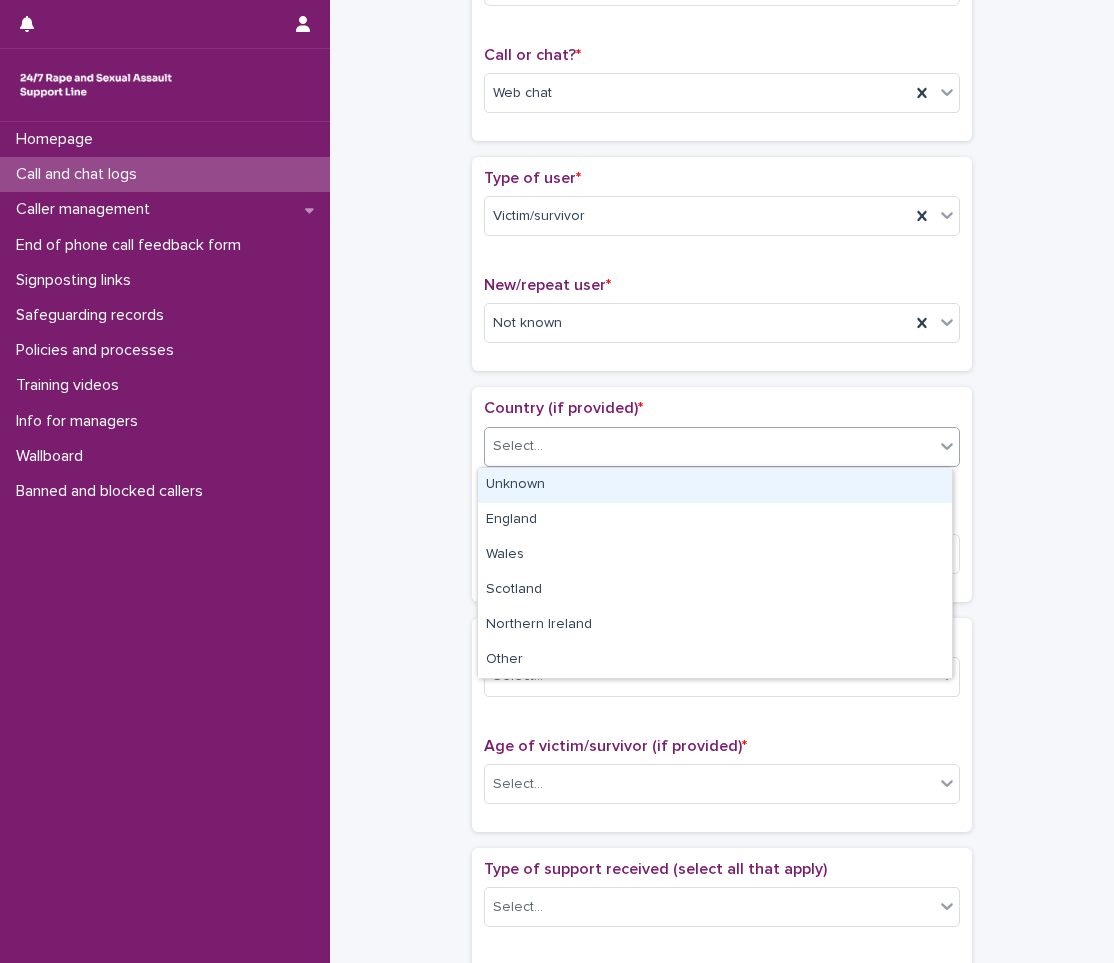 click at bounding box center [546, 446] 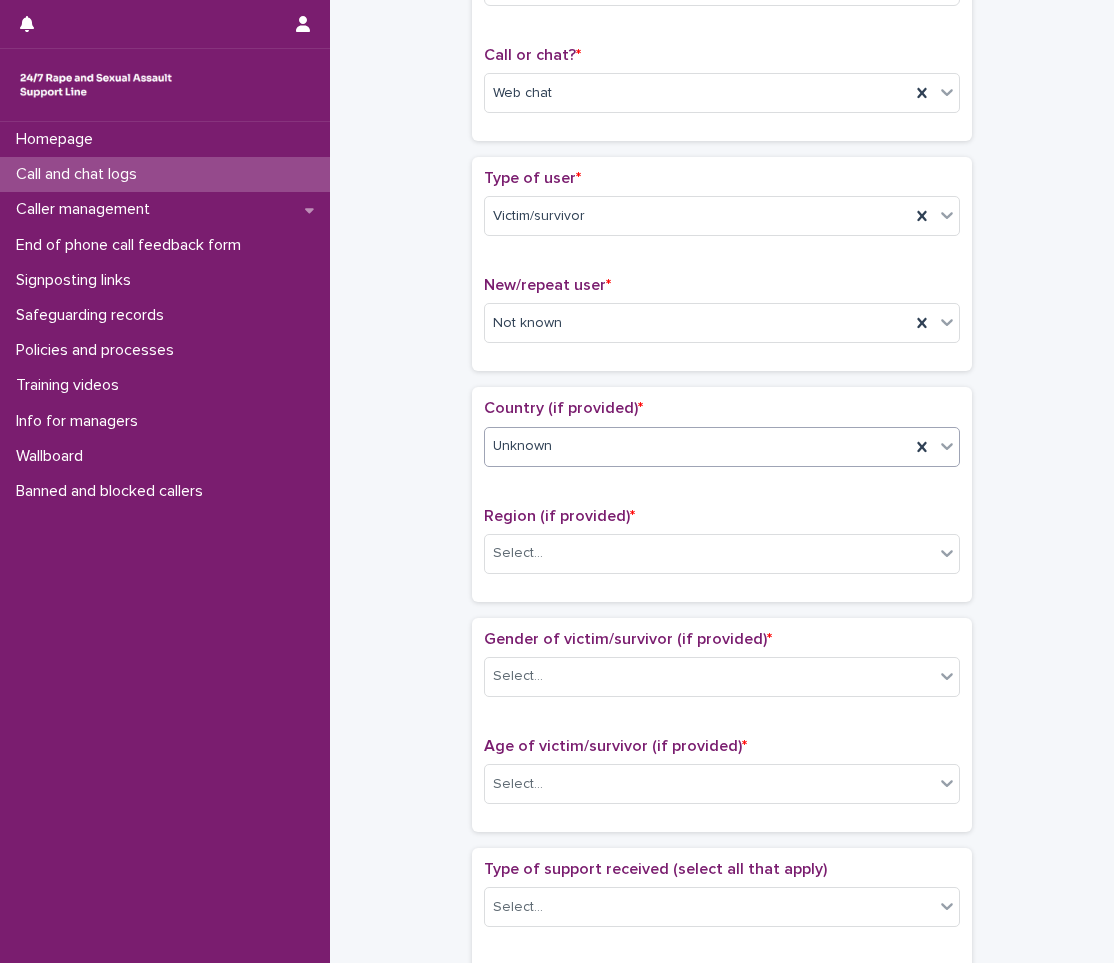click on "Region (if provided) * Select..." at bounding box center (722, 548) 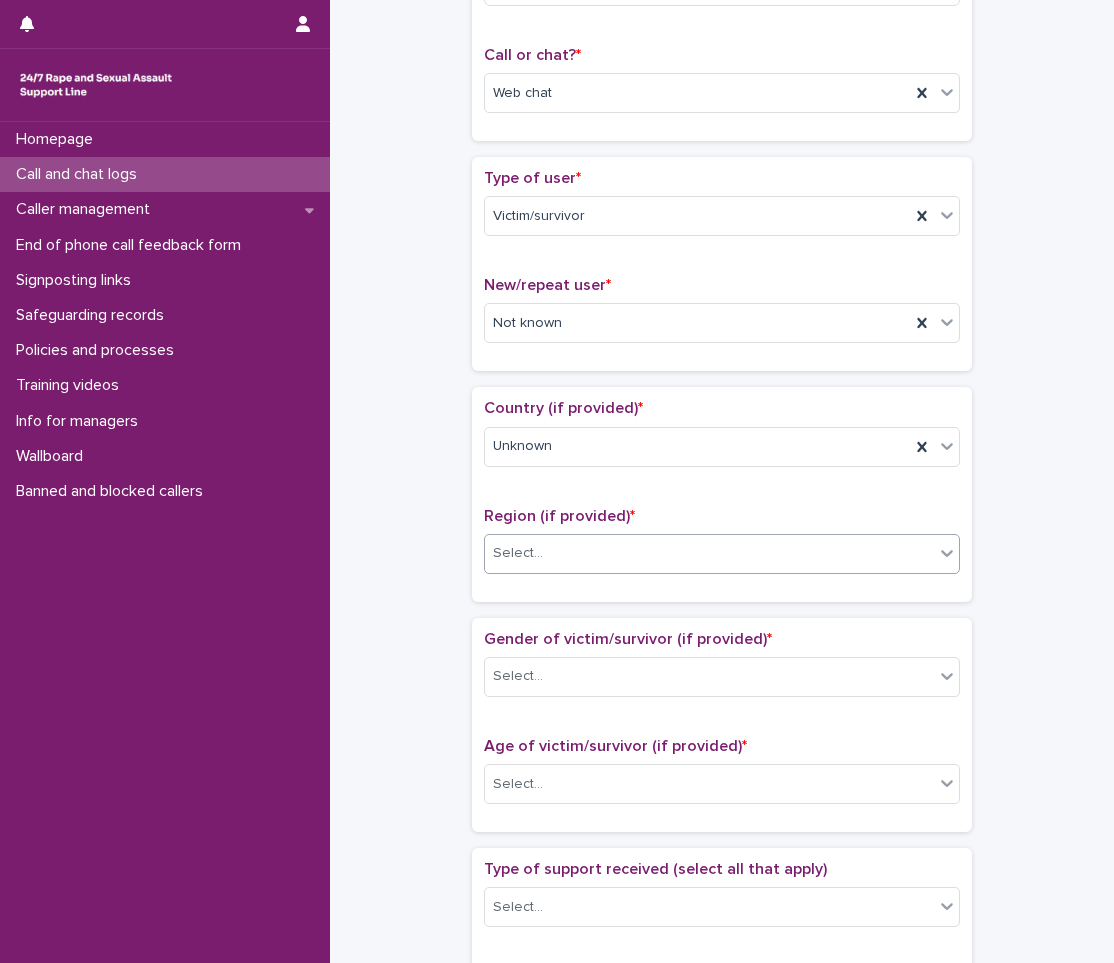 click on "Select..." at bounding box center [709, 553] 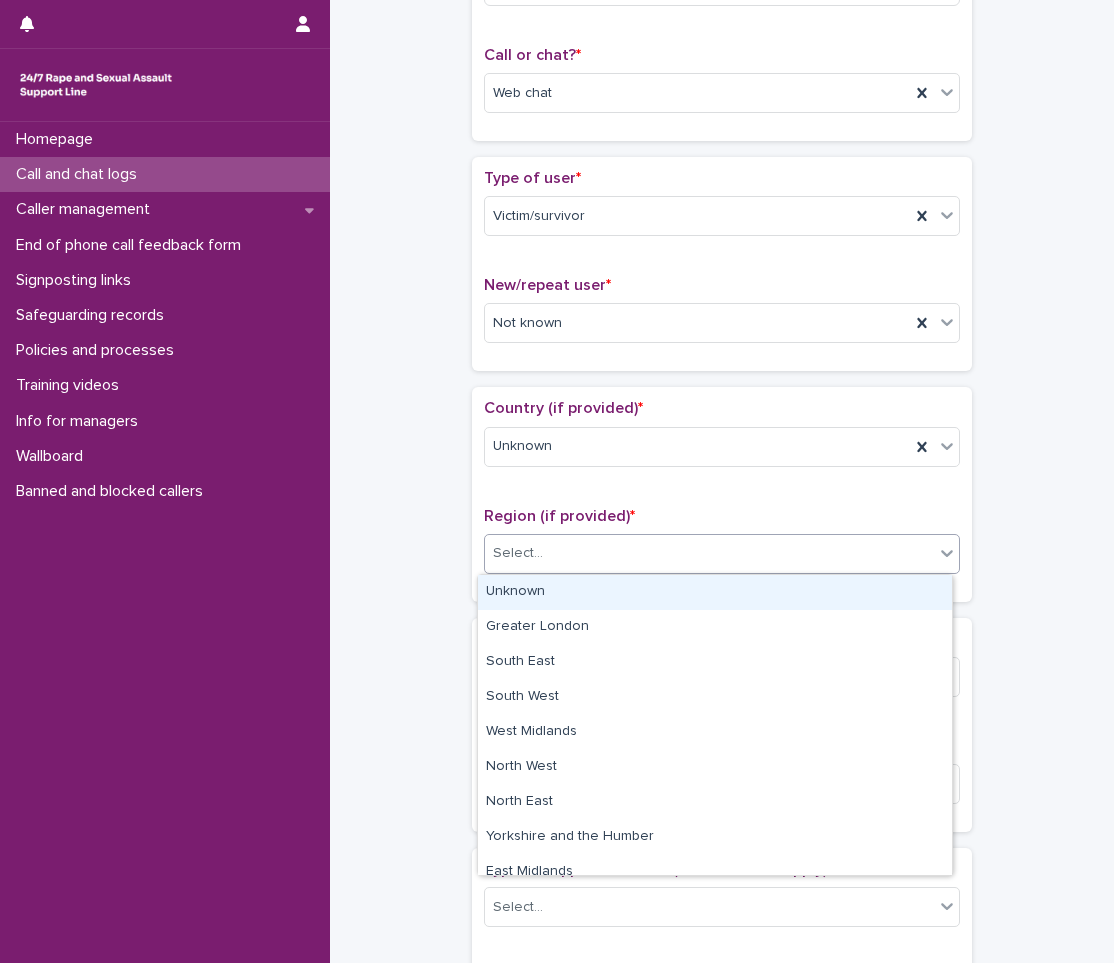 click on "Unknown" at bounding box center (715, 592) 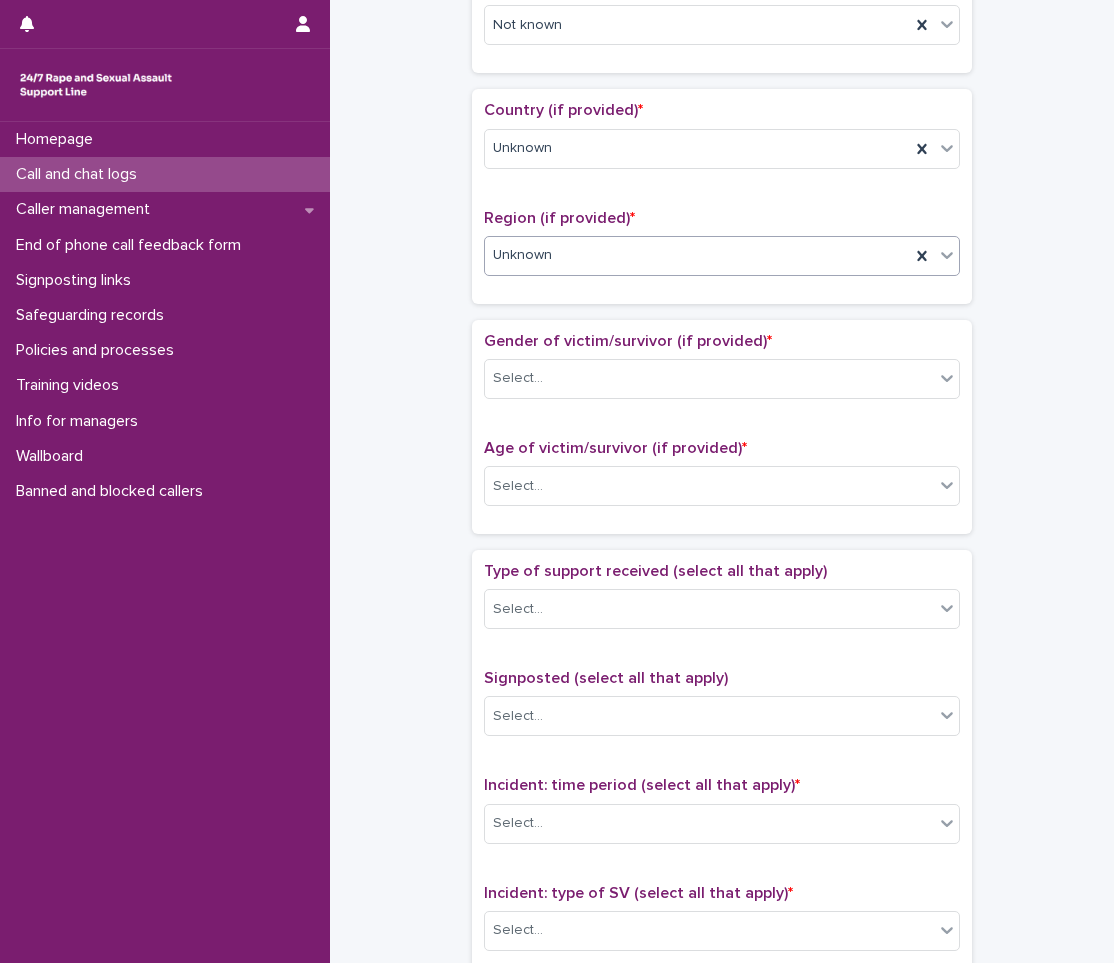 scroll, scrollTop: 600, scrollLeft: 0, axis: vertical 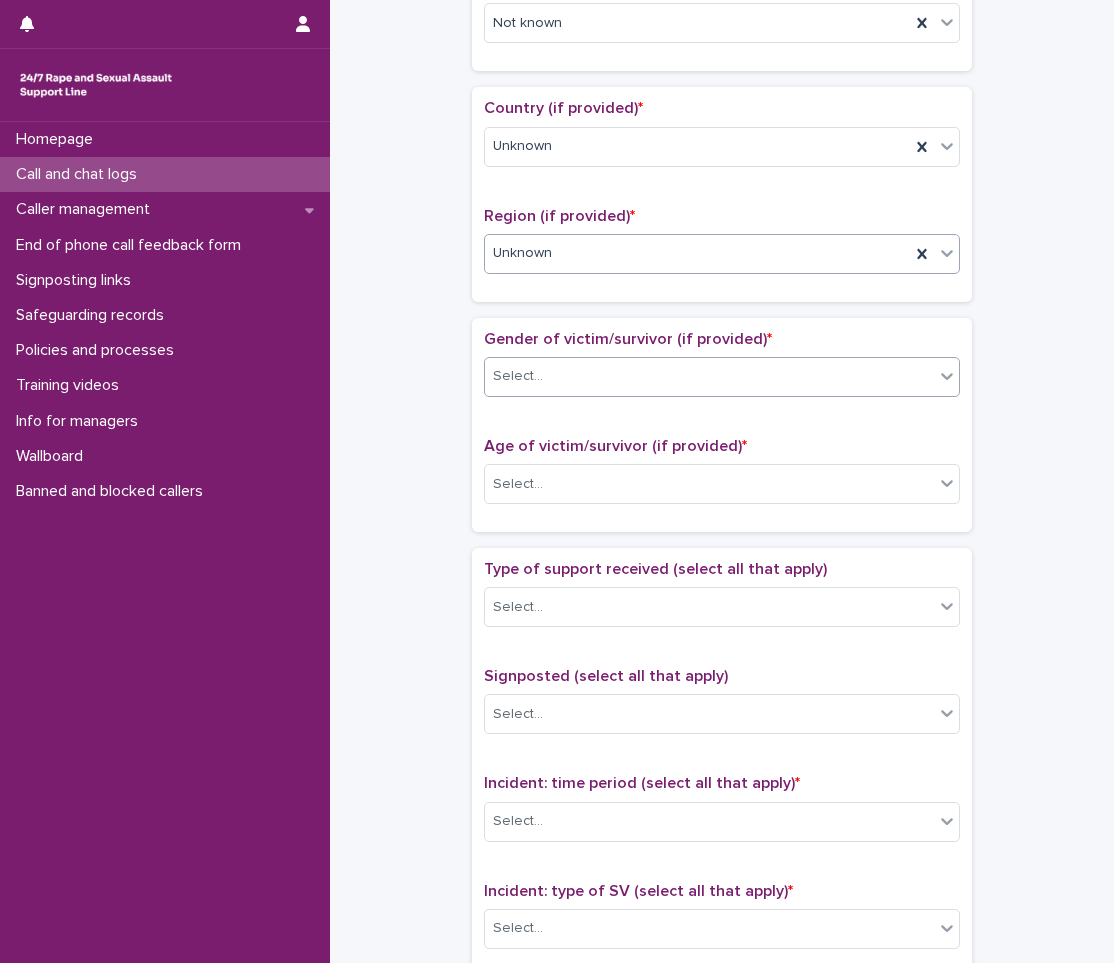 click on "Select..." at bounding box center [709, 376] 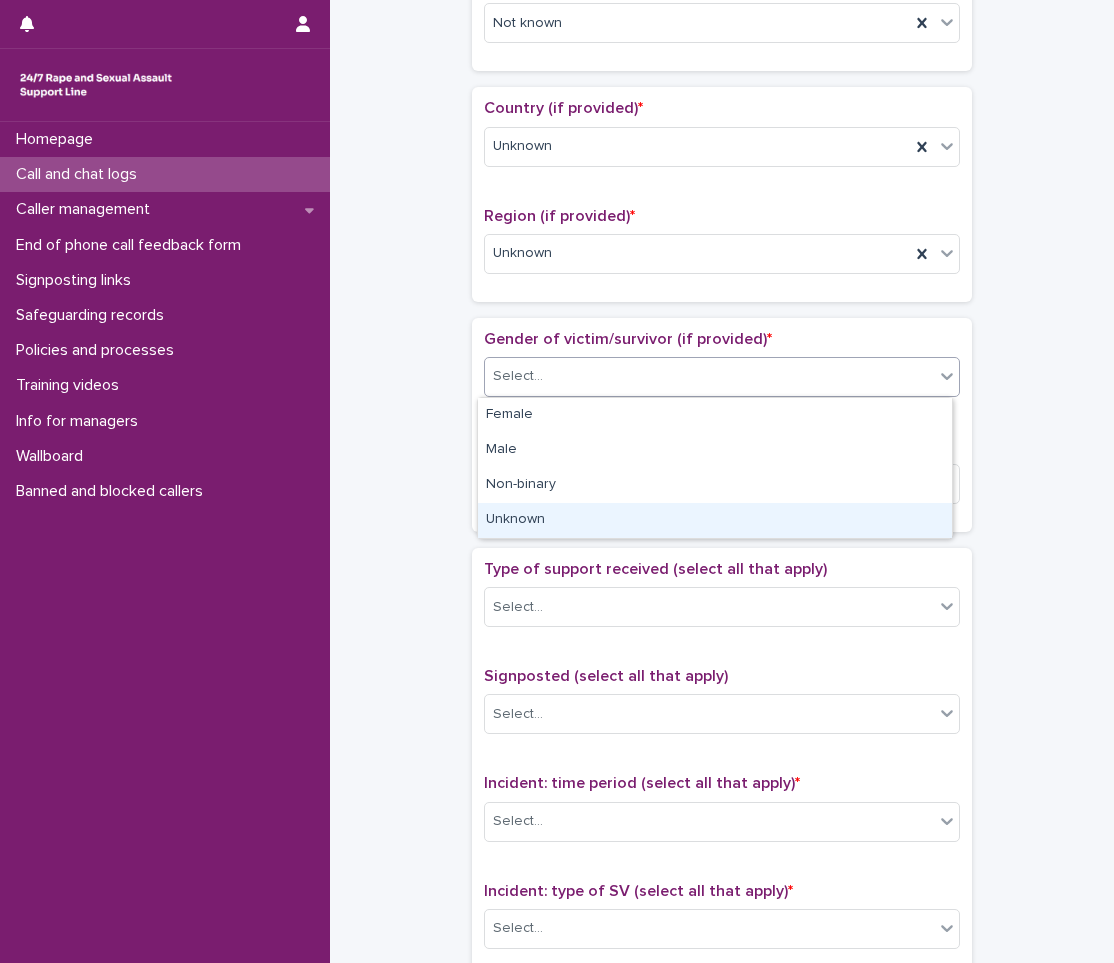 click on "Unknown" at bounding box center [715, 520] 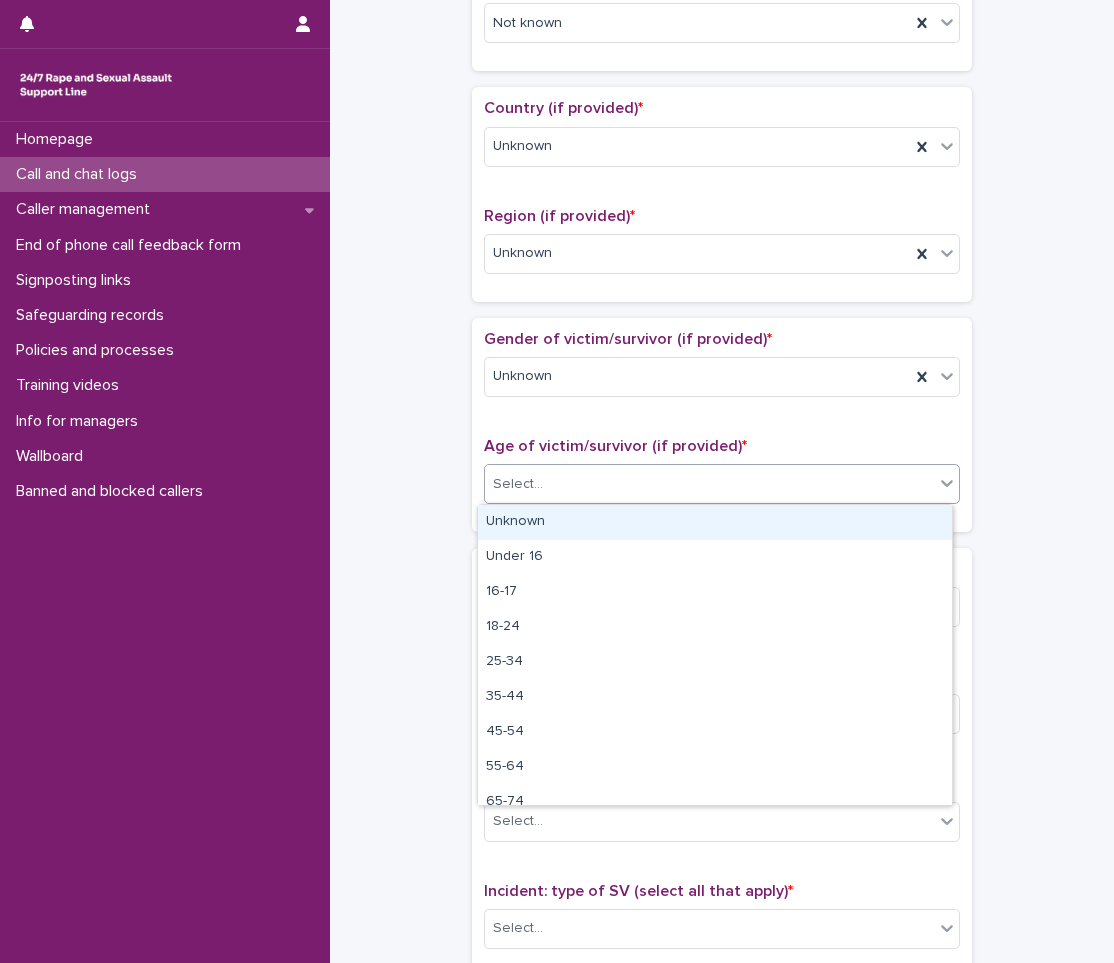 click on "Select..." at bounding box center (709, 484) 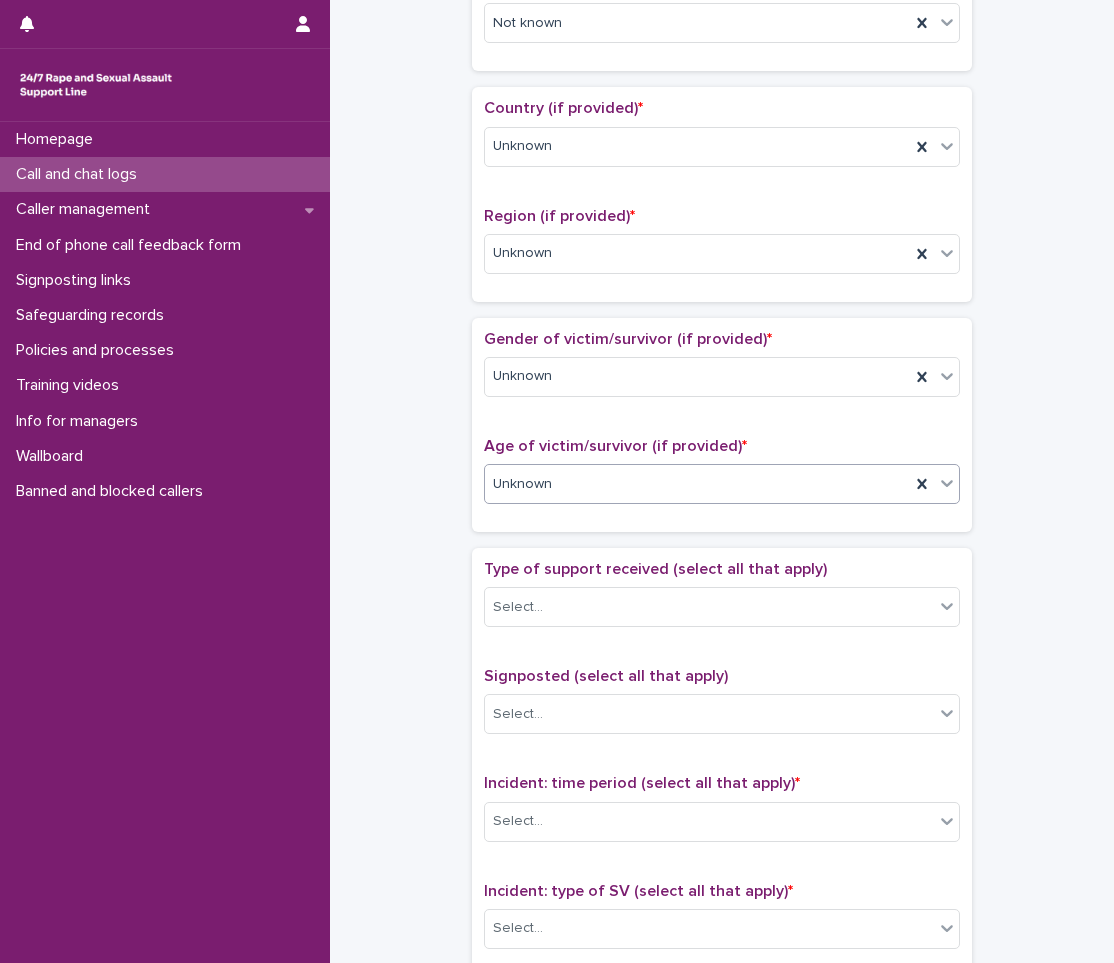 scroll, scrollTop: 700, scrollLeft: 0, axis: vertical 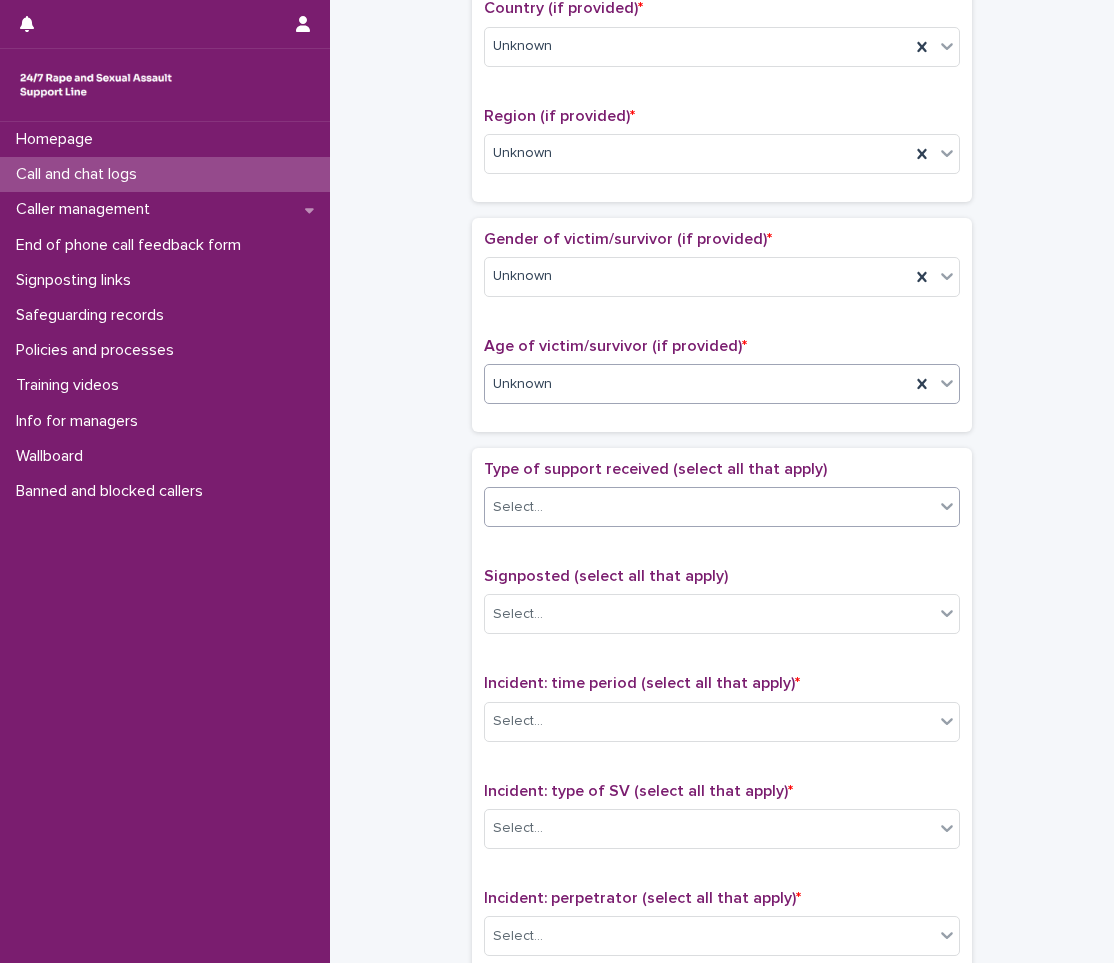click on "Select..." at bounding box center (709, 507) 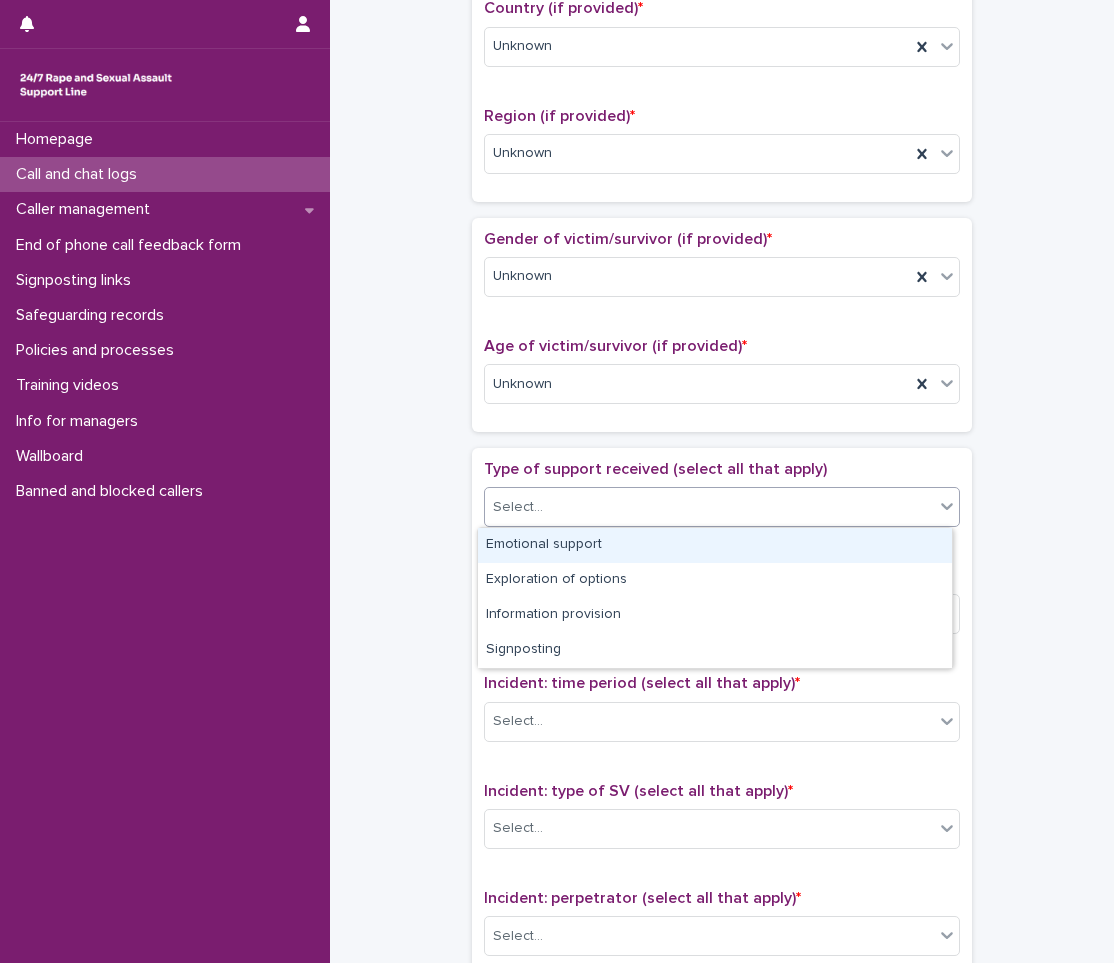 click on "Emotional support" at bounding box center [715, 545] 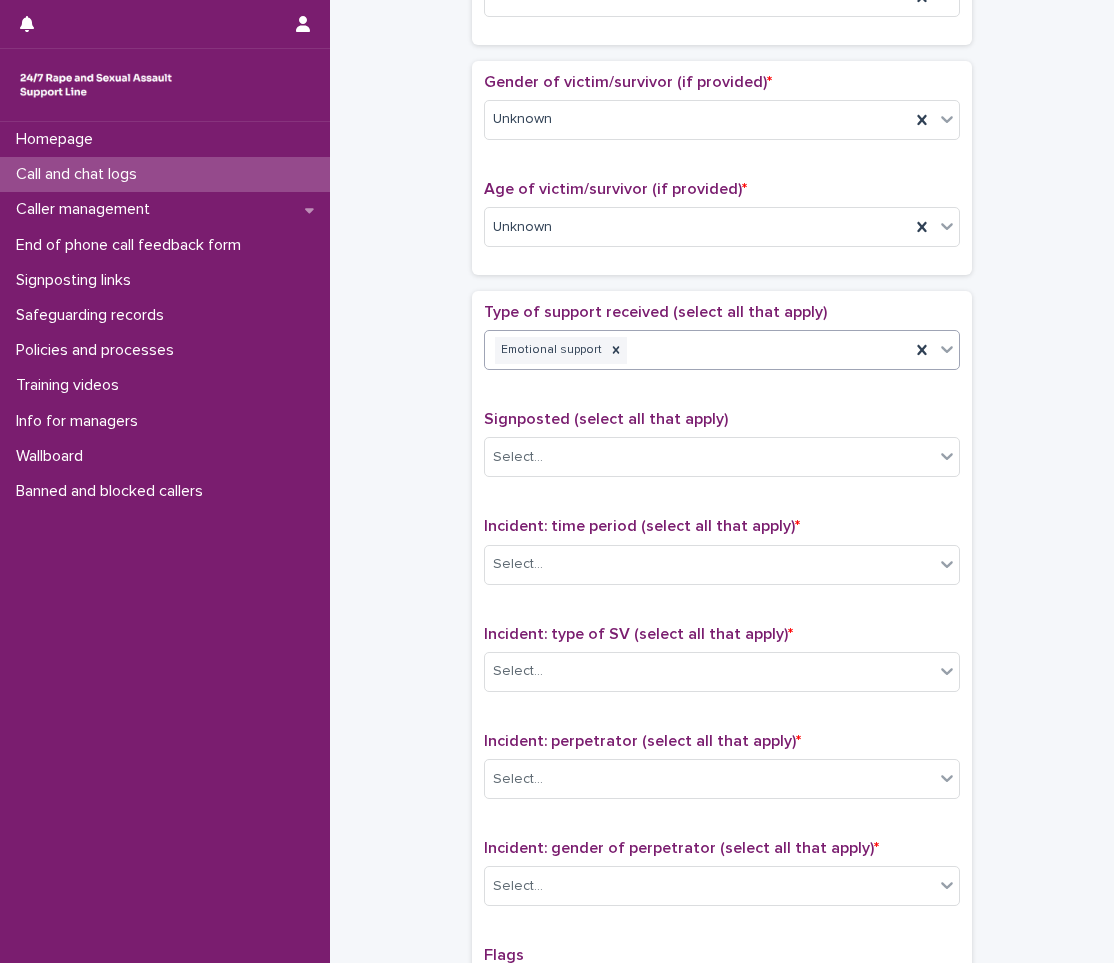 scroll, scrollTop: 900, scrollLeft: 0, axis: vertical 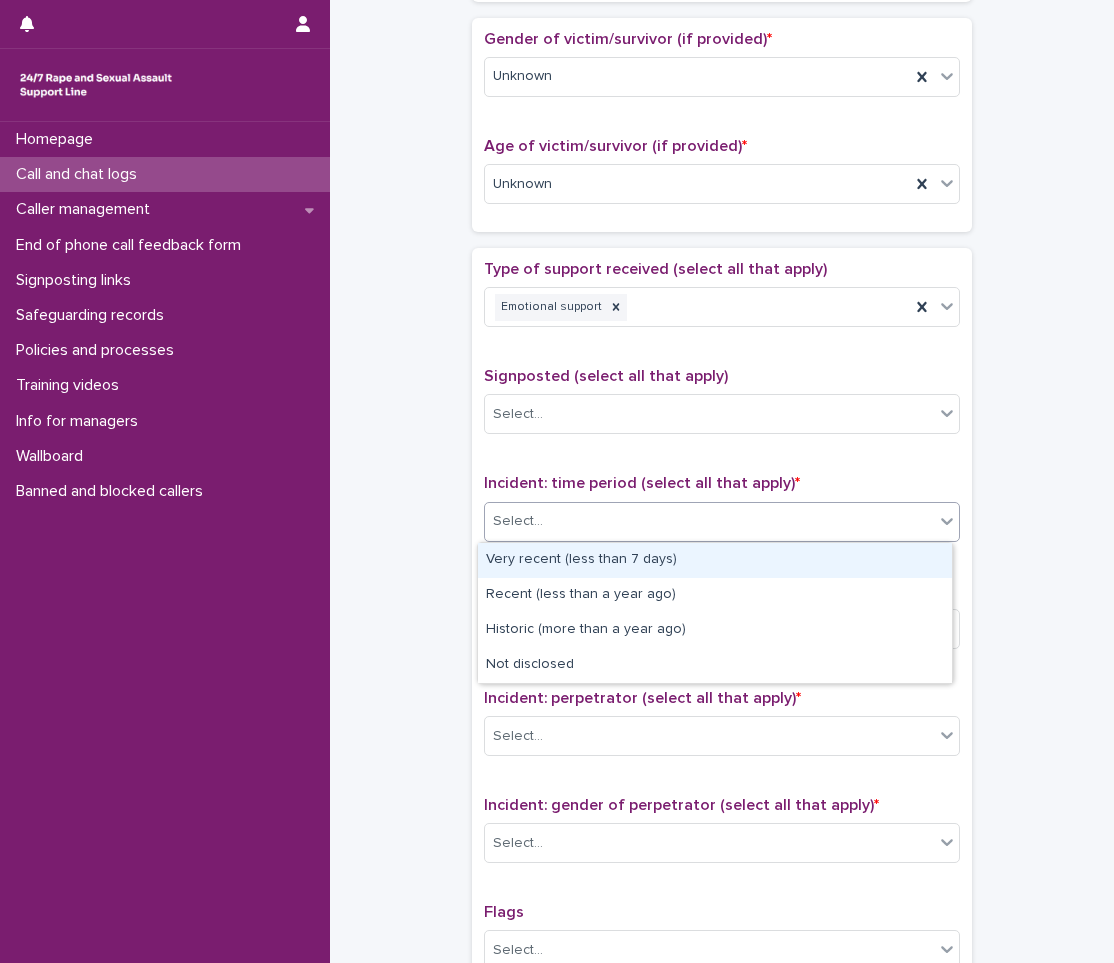 click on "Select..." at bounding box center [722, 522] 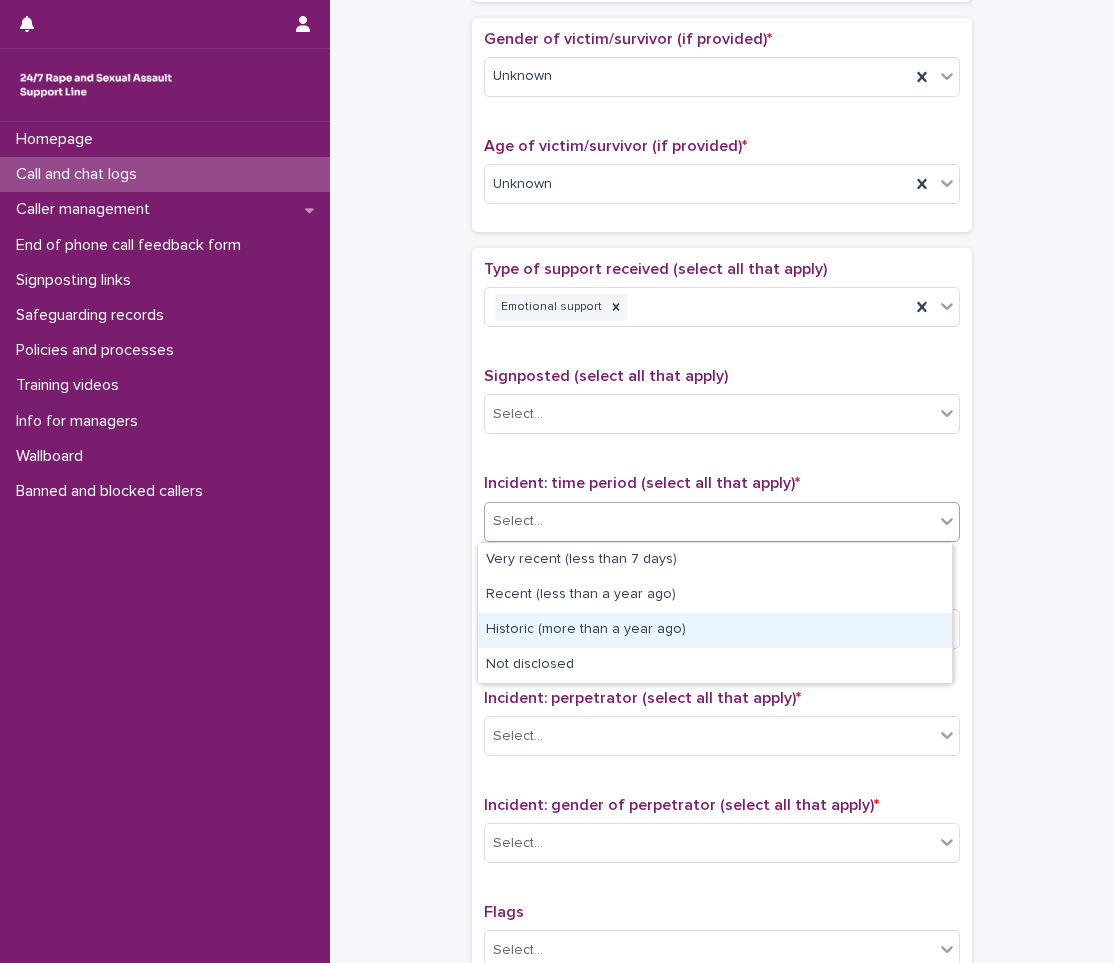 click on "Historic (more than a year ago)" at bounding box center (715, 630) 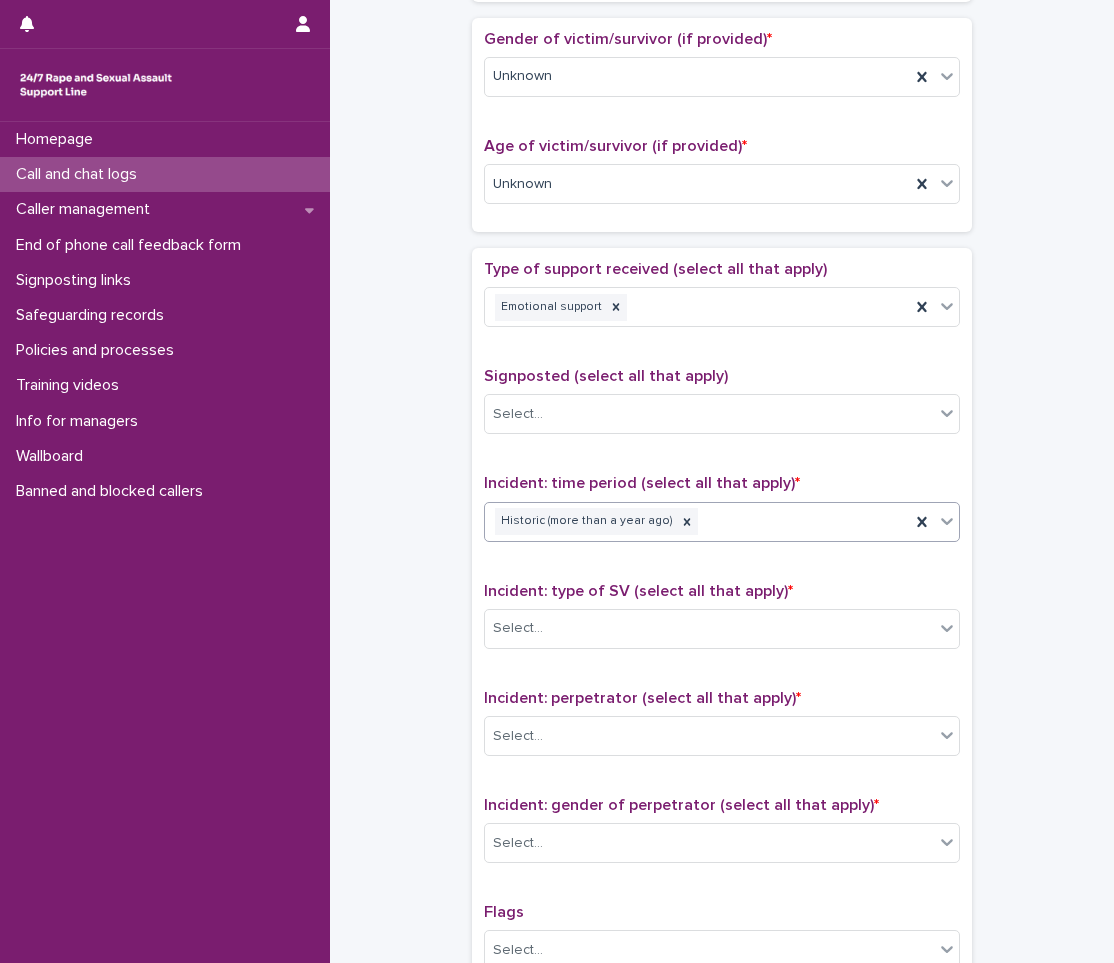 click on "Incident: type of SV (select all that apply) * Select..." at bounding box center (722, 623) 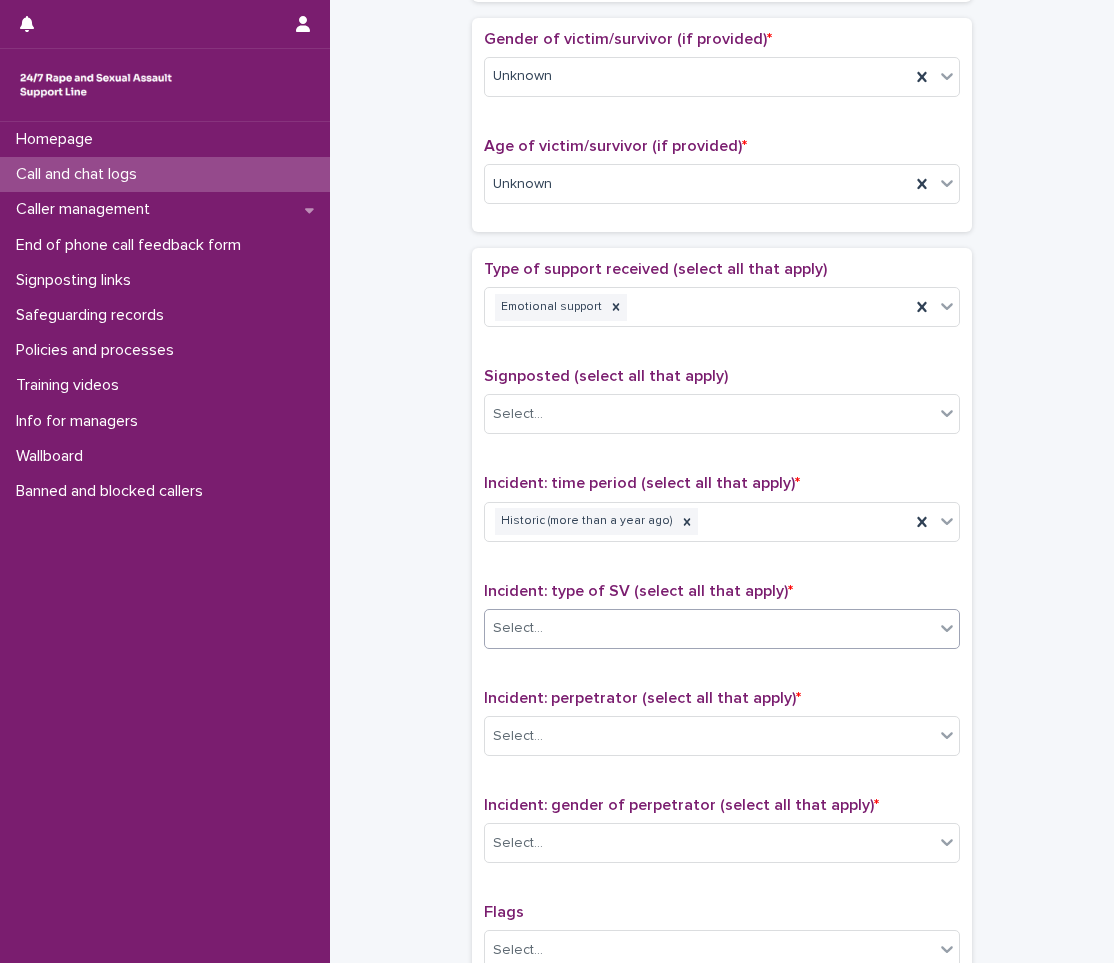 click on "Select..." at bounding box center (709, 628) 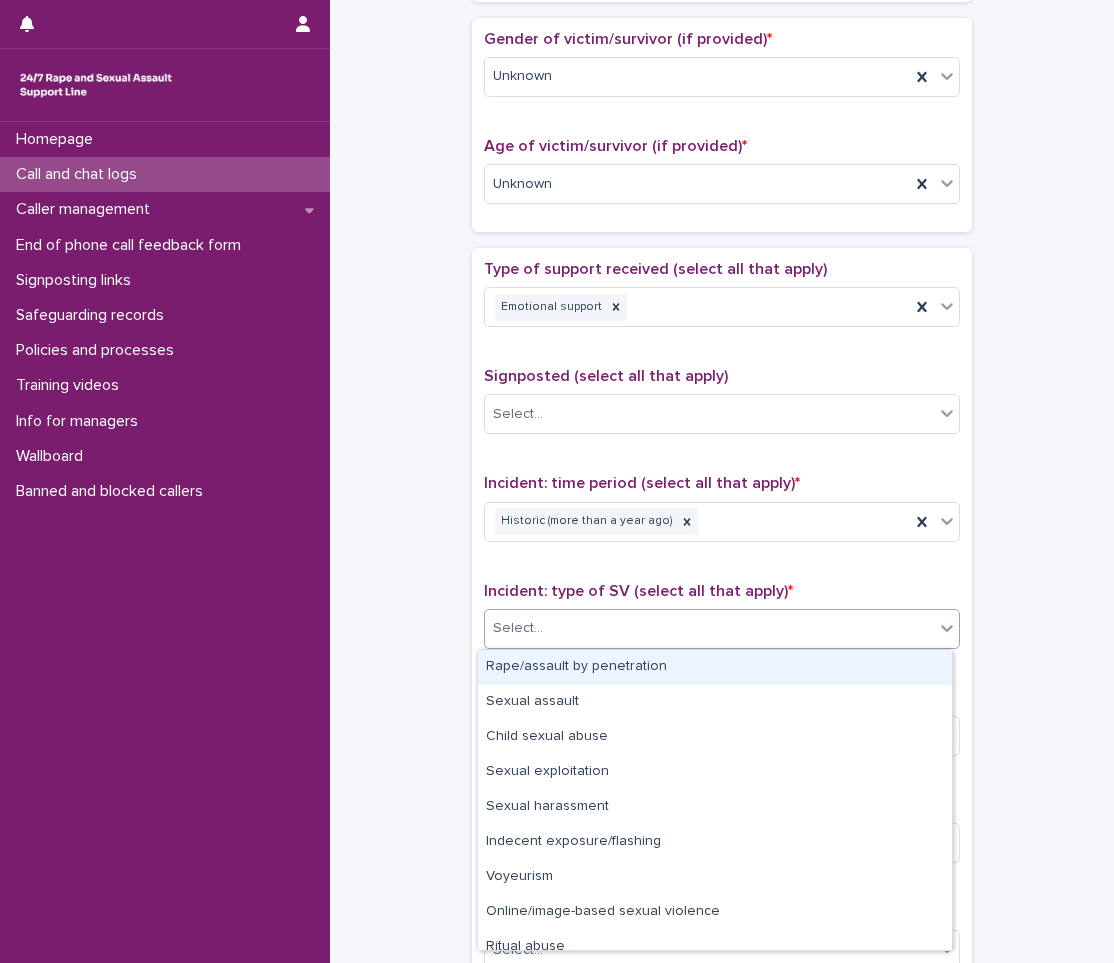 click on "Rape/assault by penetration" at bounding box center [715, 667] 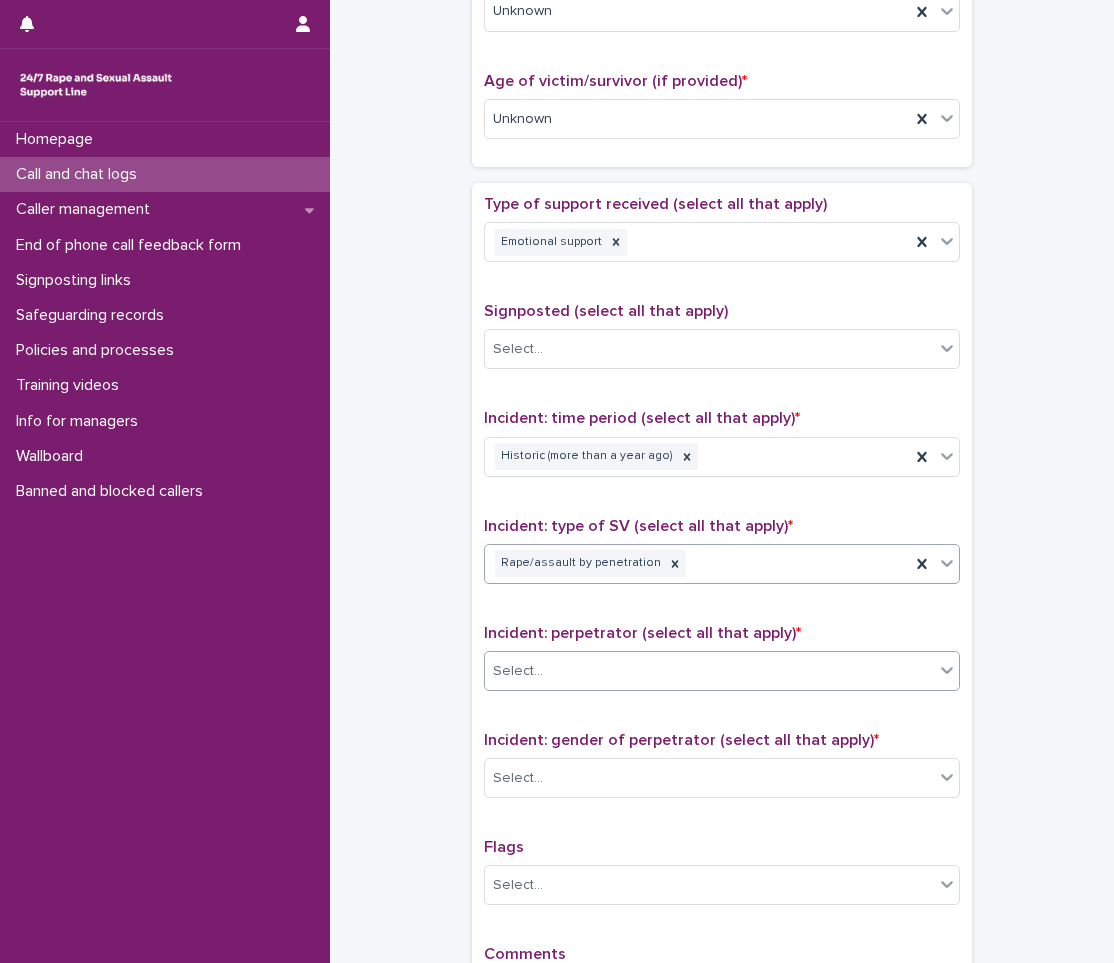 scroll, scrollTop: 1000, scrollLeft: 0, axis: vertical 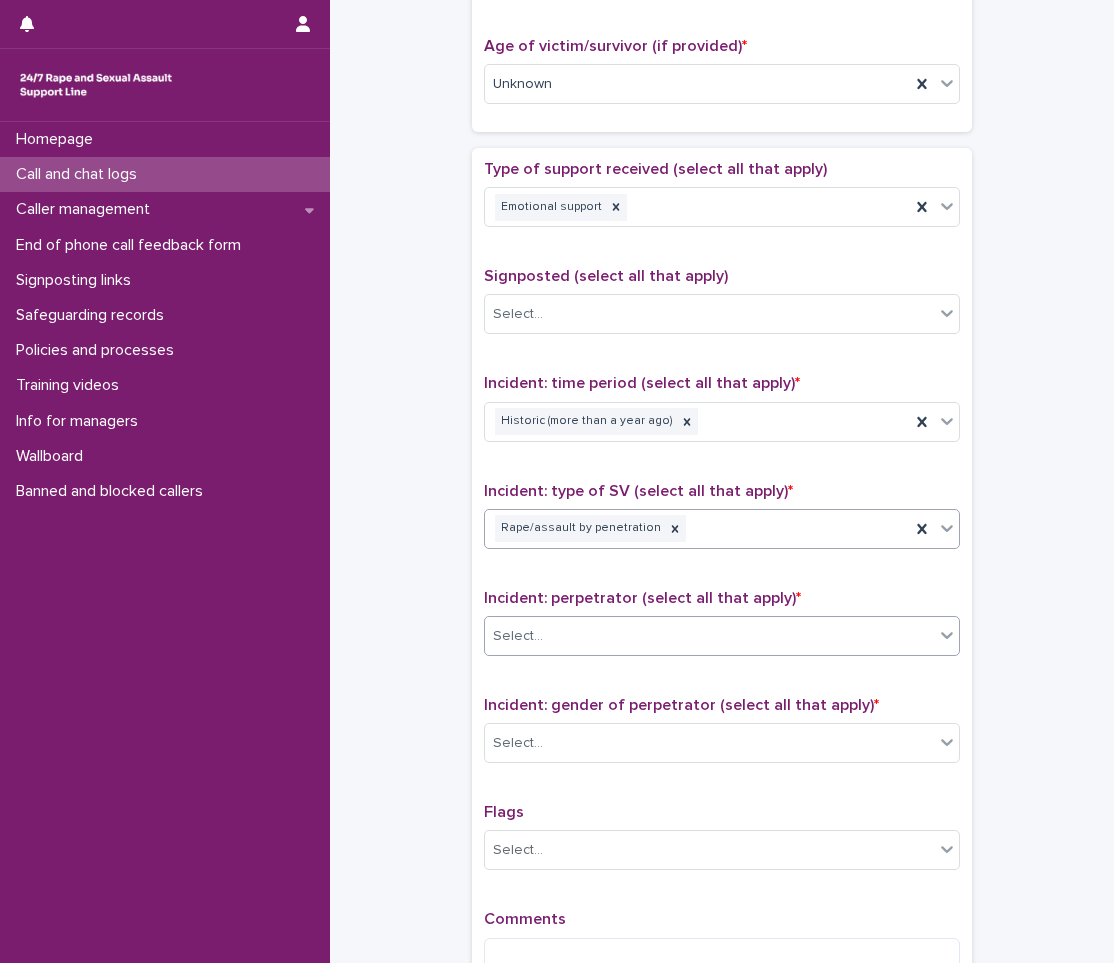 click on "Select..." at bounding box center (709, 636) 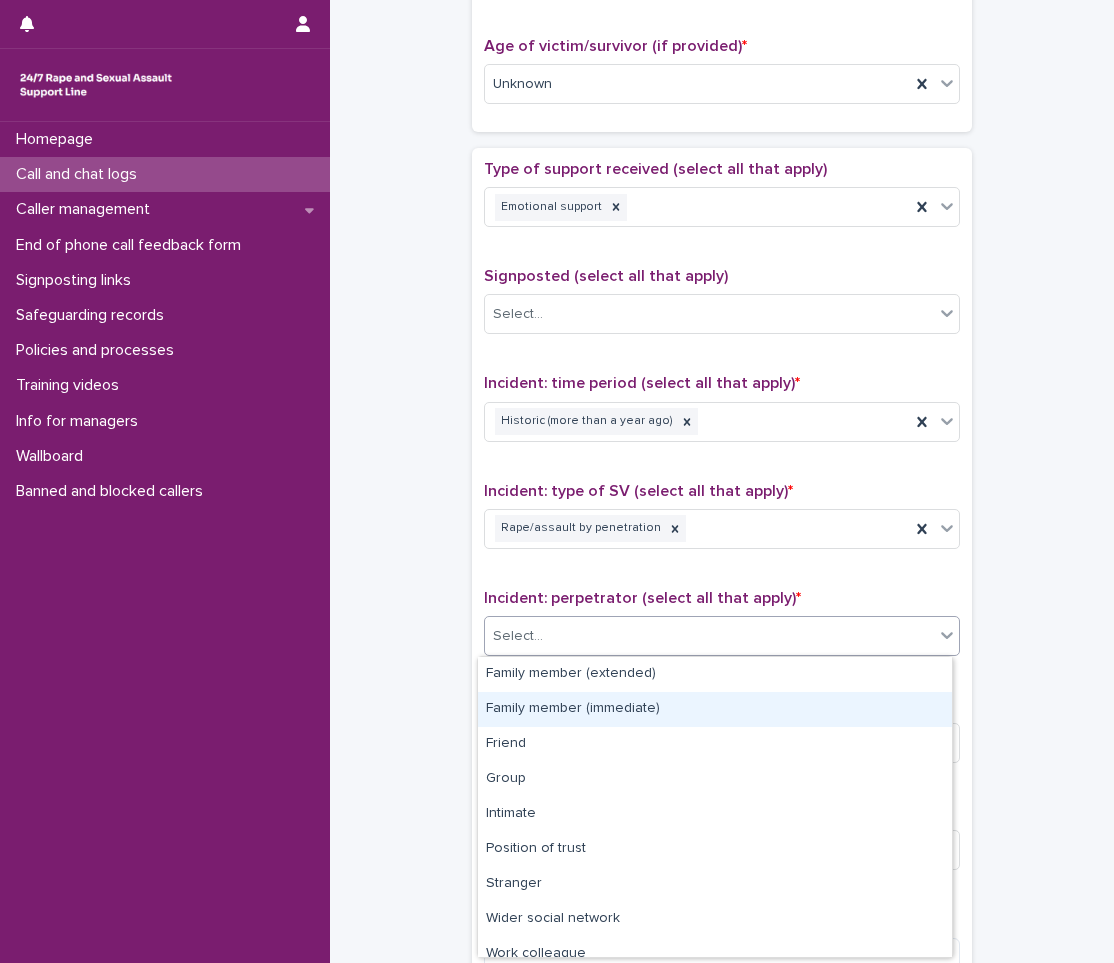 click on "Family member (immediate)" at bounding box center (715, 709) 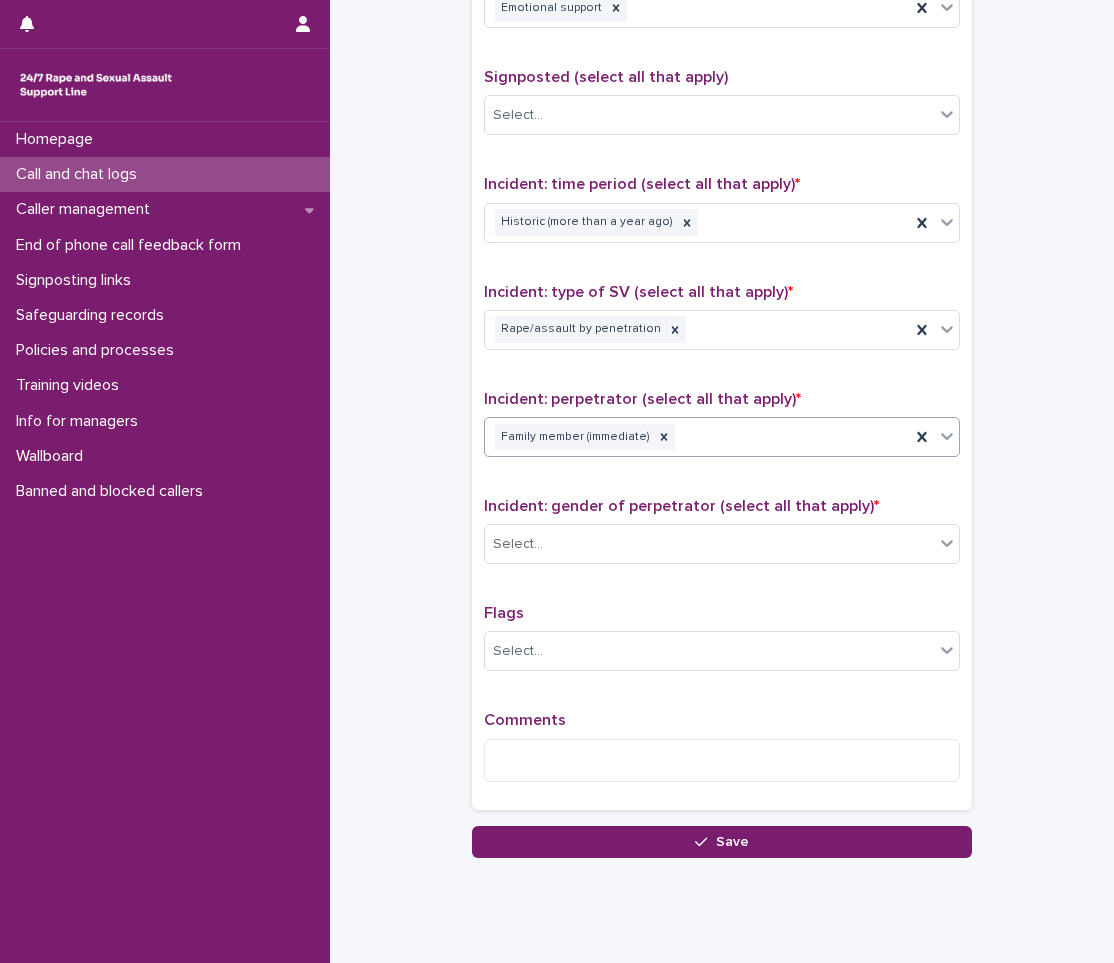scroll, scrollTop: 1200, scrollLeft: 0, axis: vertical 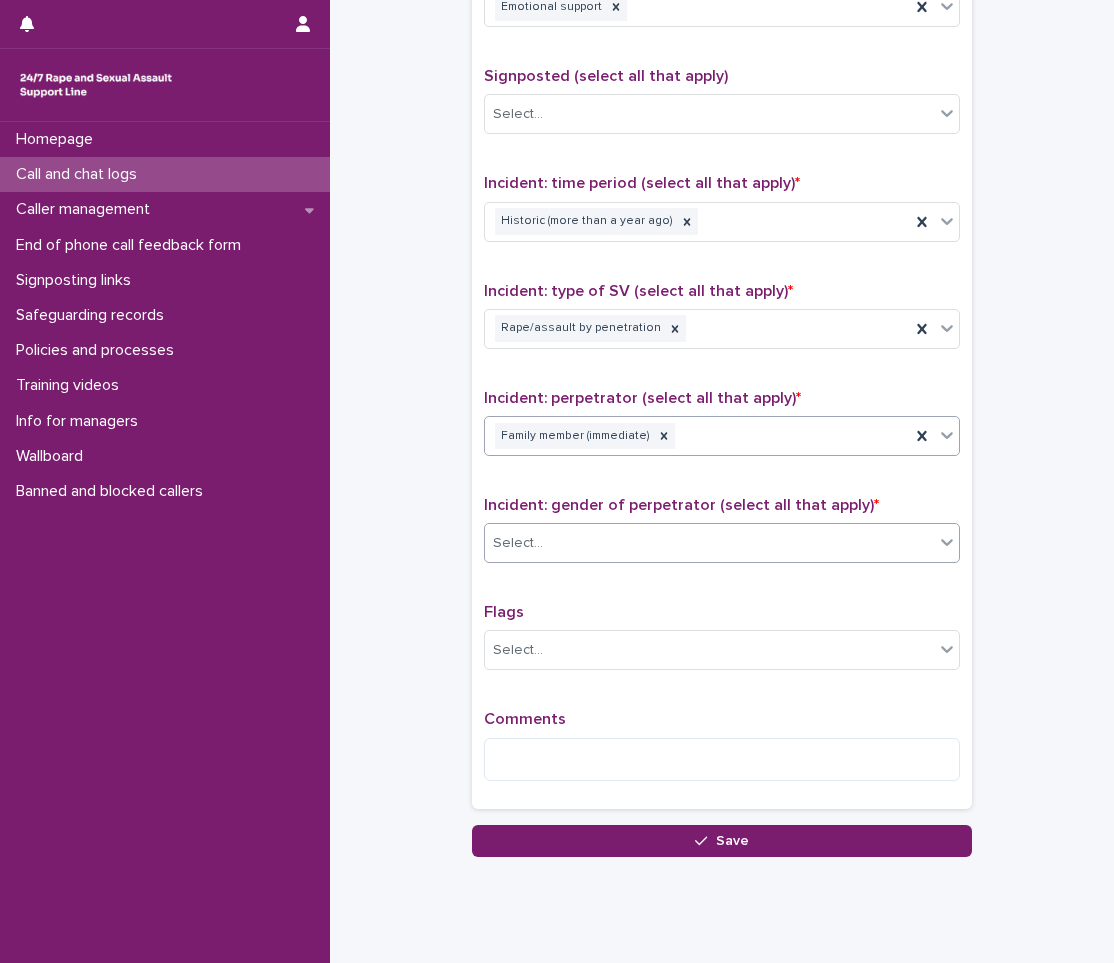 click on "Select..." at bounding box center [709, 543] 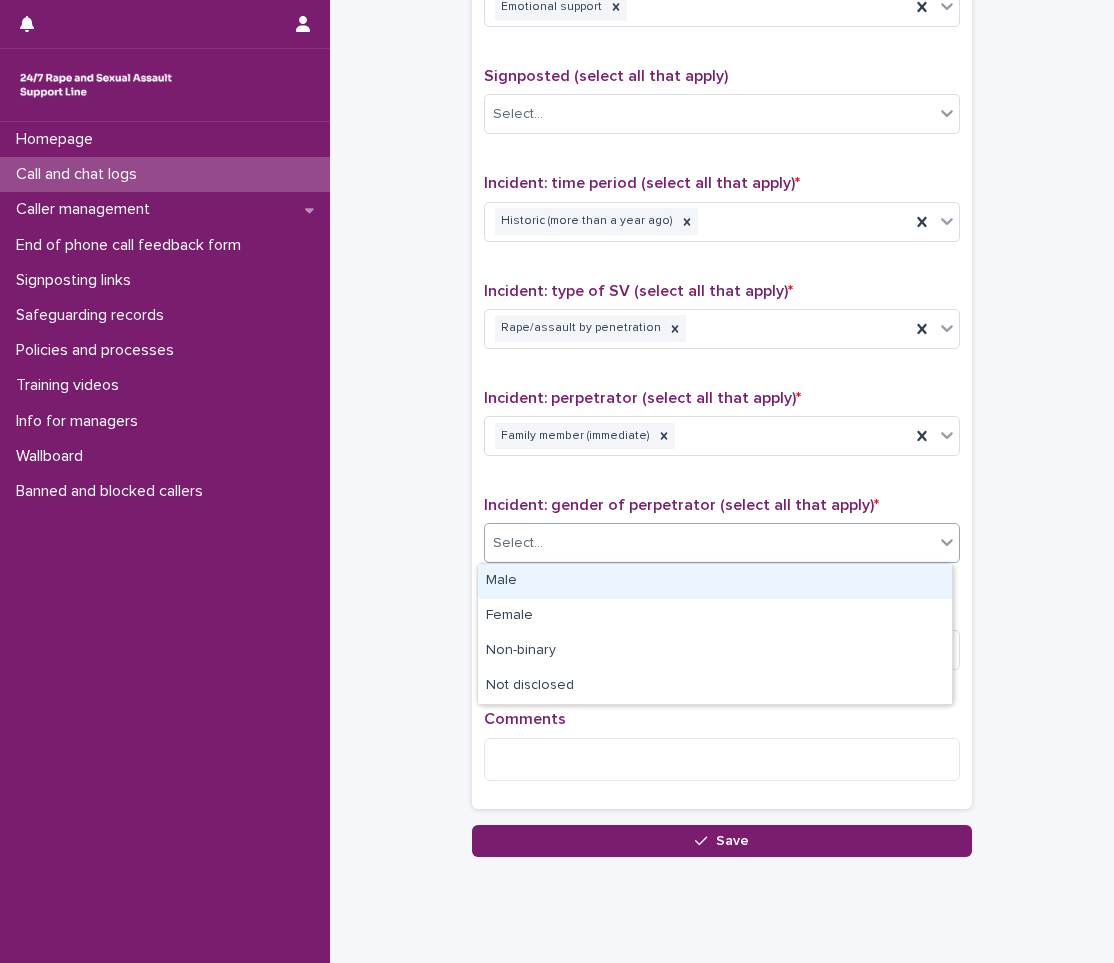 click on "Male" at bounding box center [715, 581] 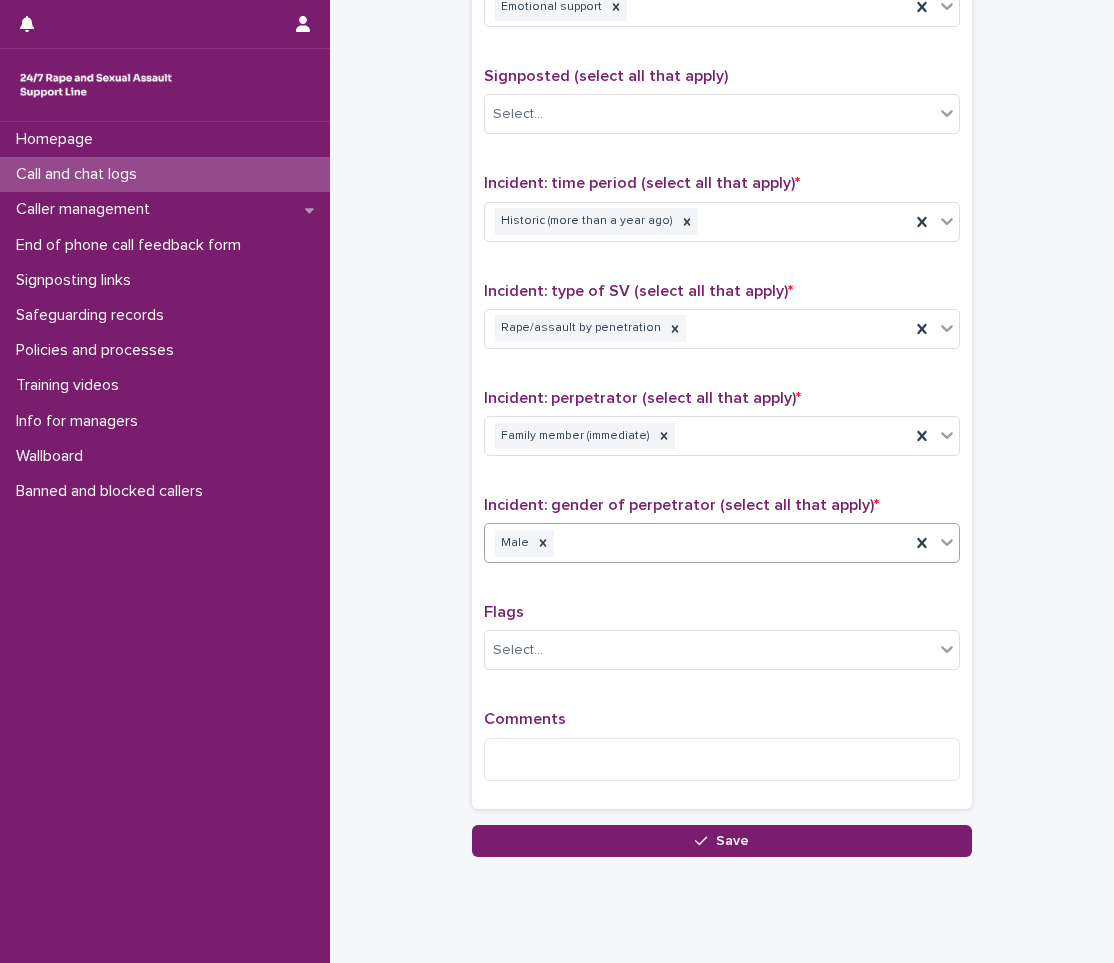 click on "Male" at bounding box center [697, 543] 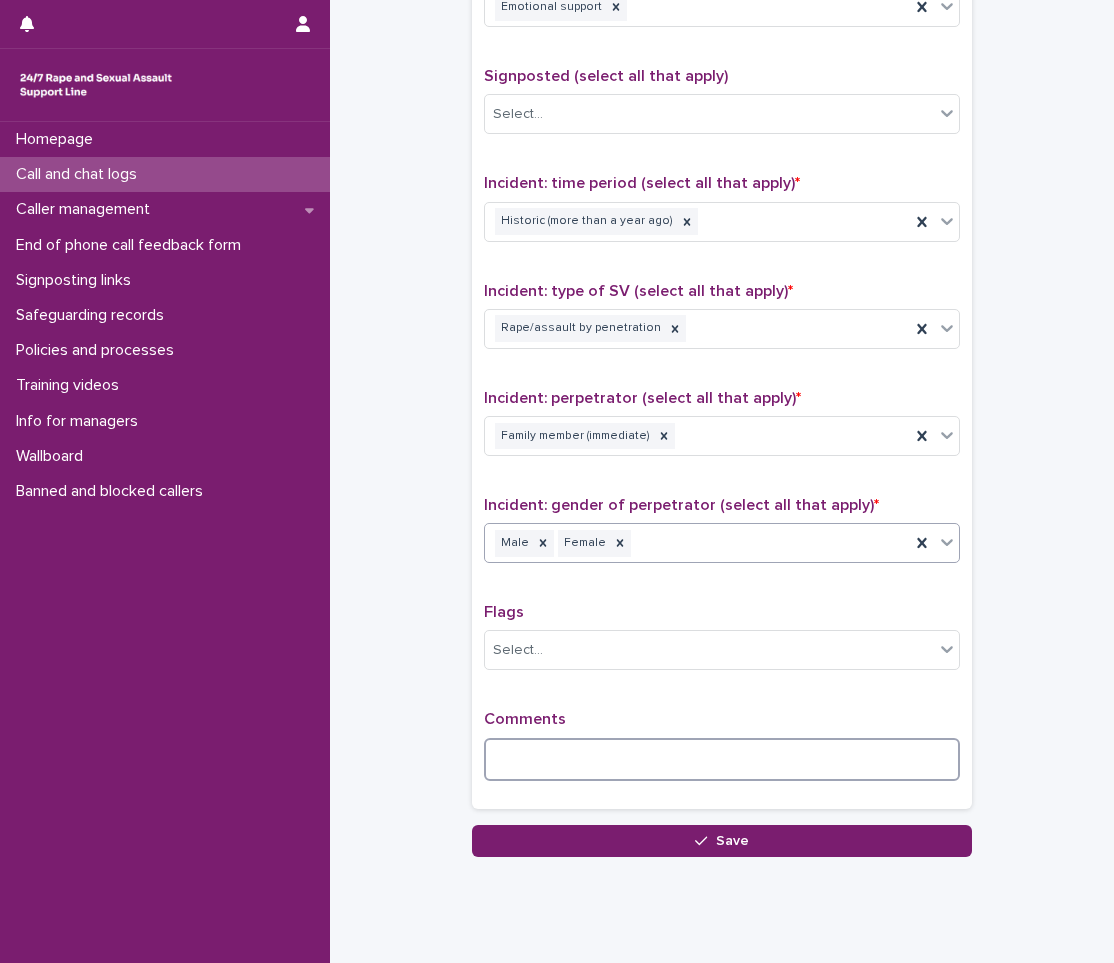 click at bounding box center (722, 759) 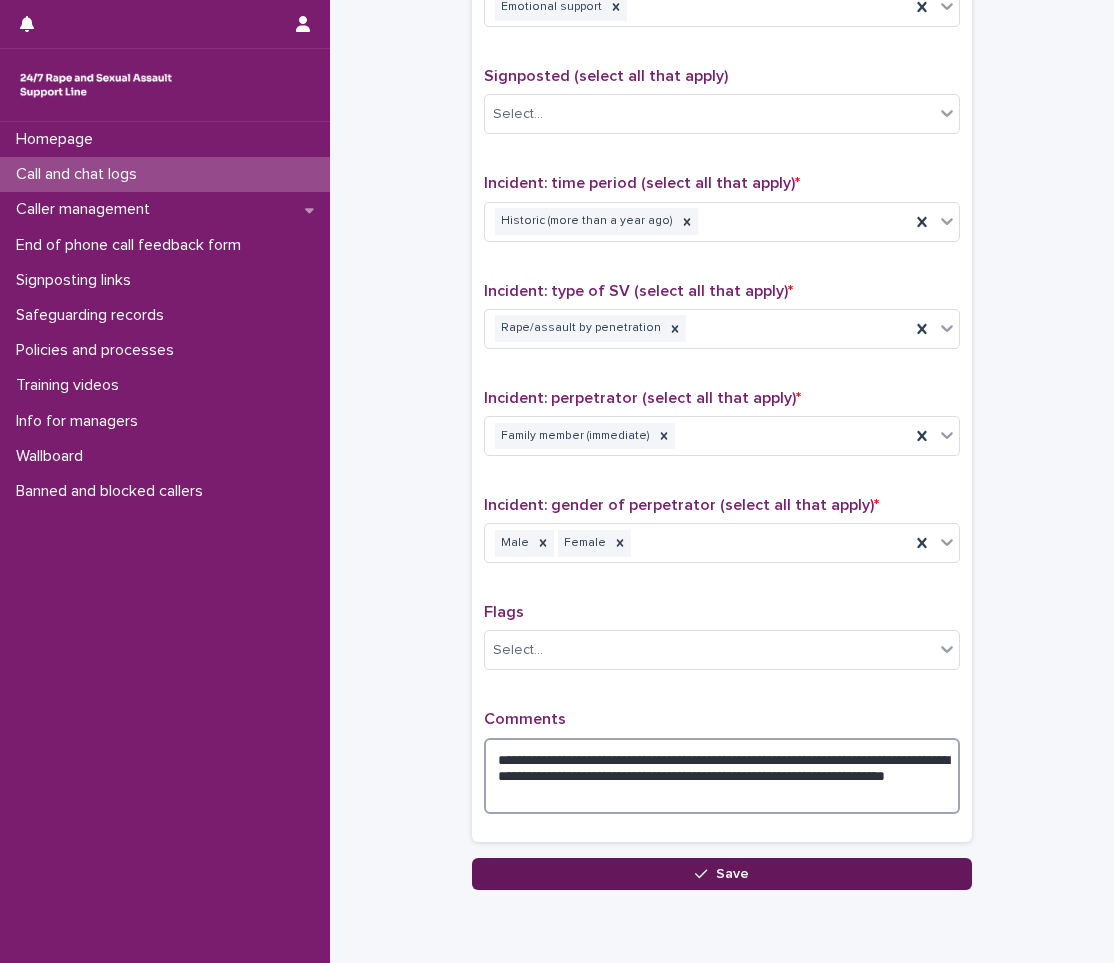 type on "**********" 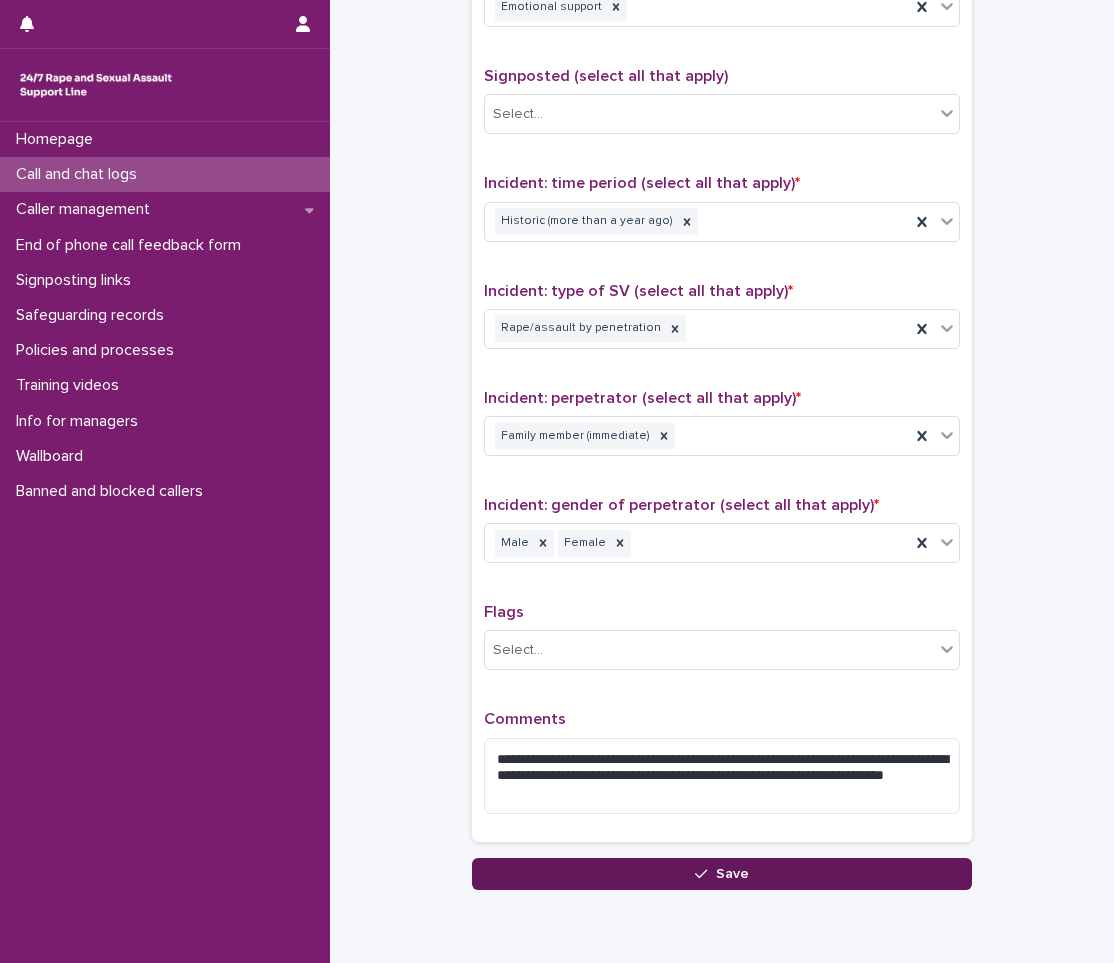 click on "Save" at bounding box center (722, 874) 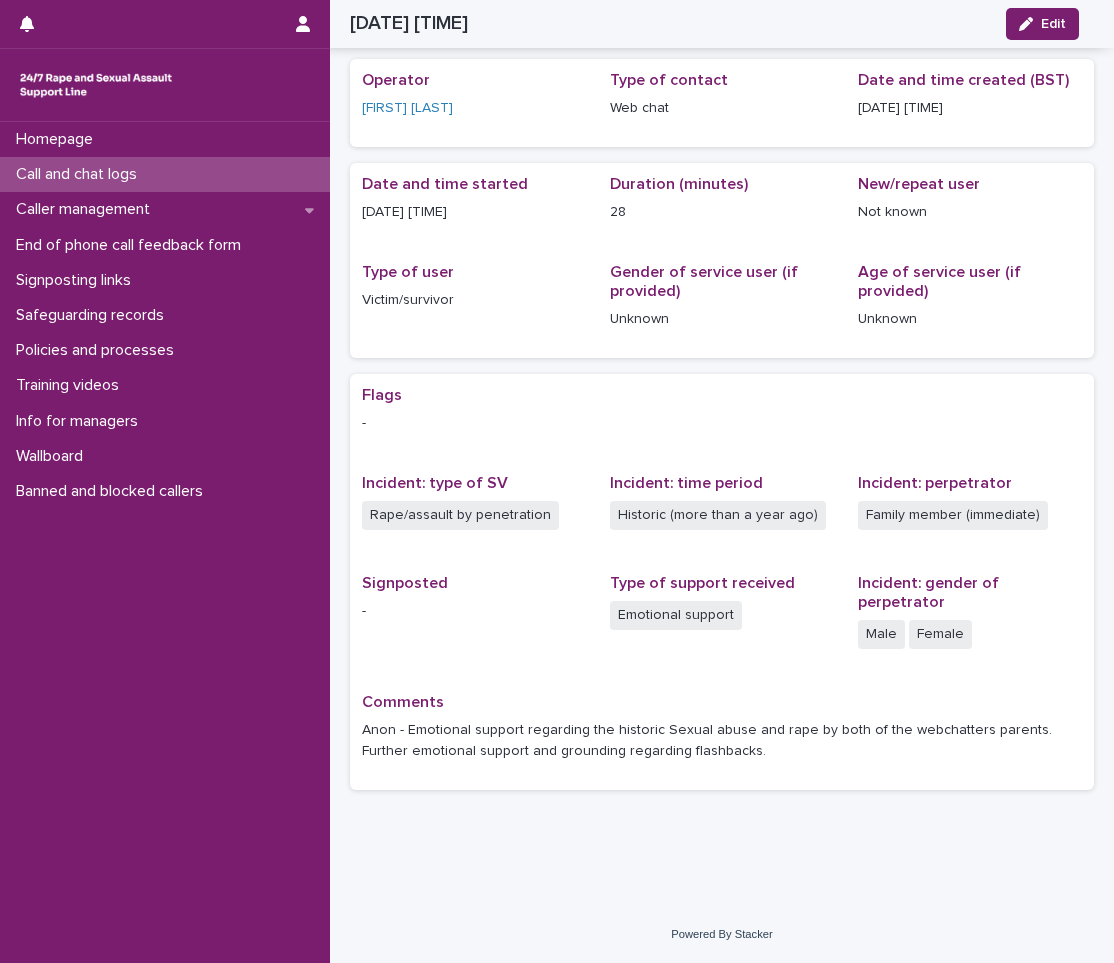 scroll, scrollTop: 61, scrollLeft: 0, axis: vertical 